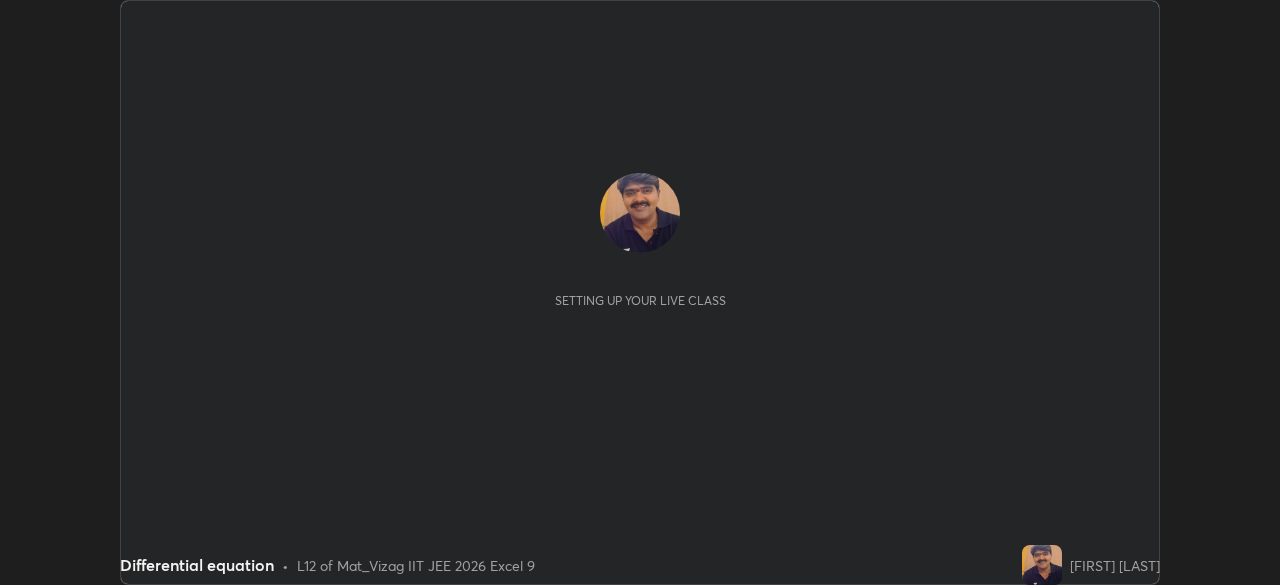 scroll, scrollTop: 0, scrollLeft: 0, axis: both 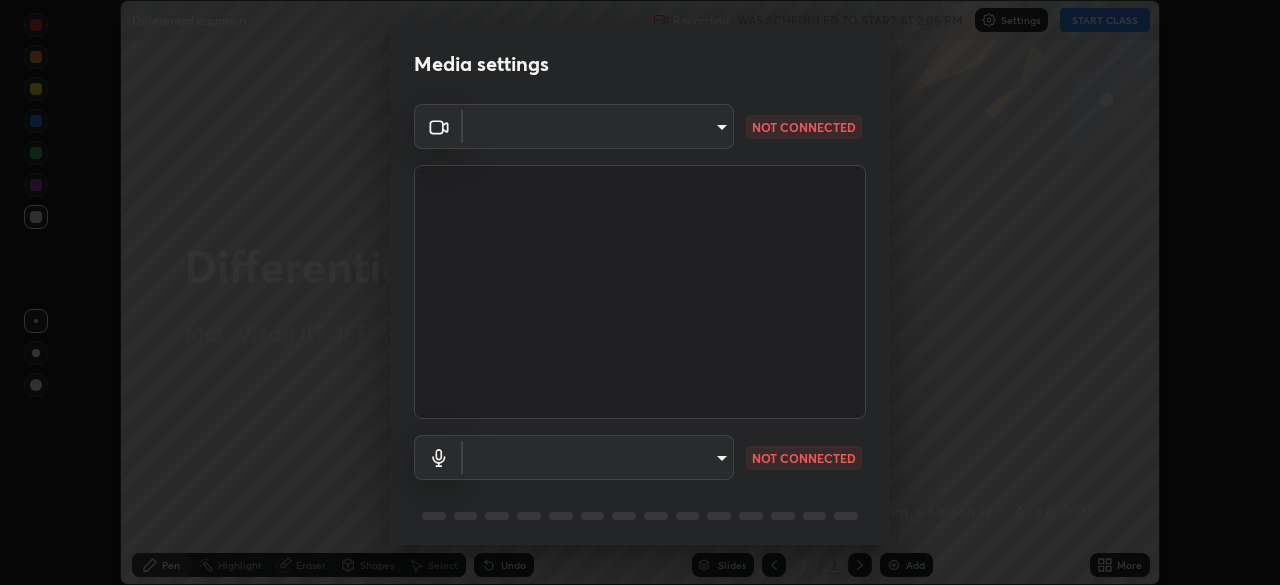 type on "0e2f1805e12930c49d18400bd61b7200eb2b8cda94a454d6733a2ad48d5fb0ad" 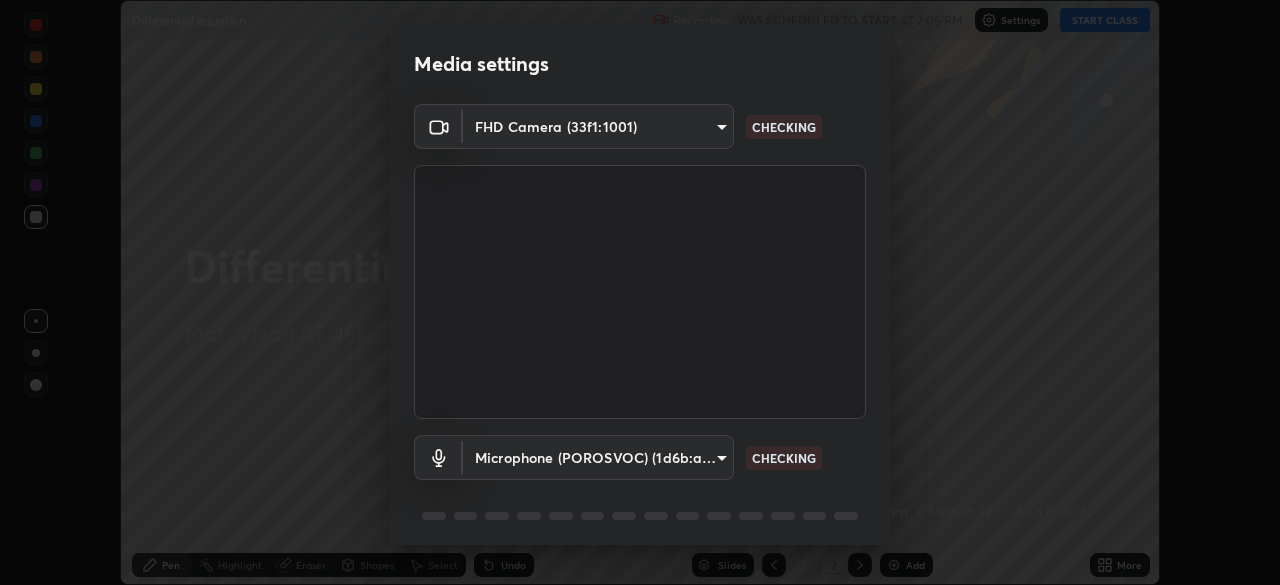 click at bounding box center [640, 292] 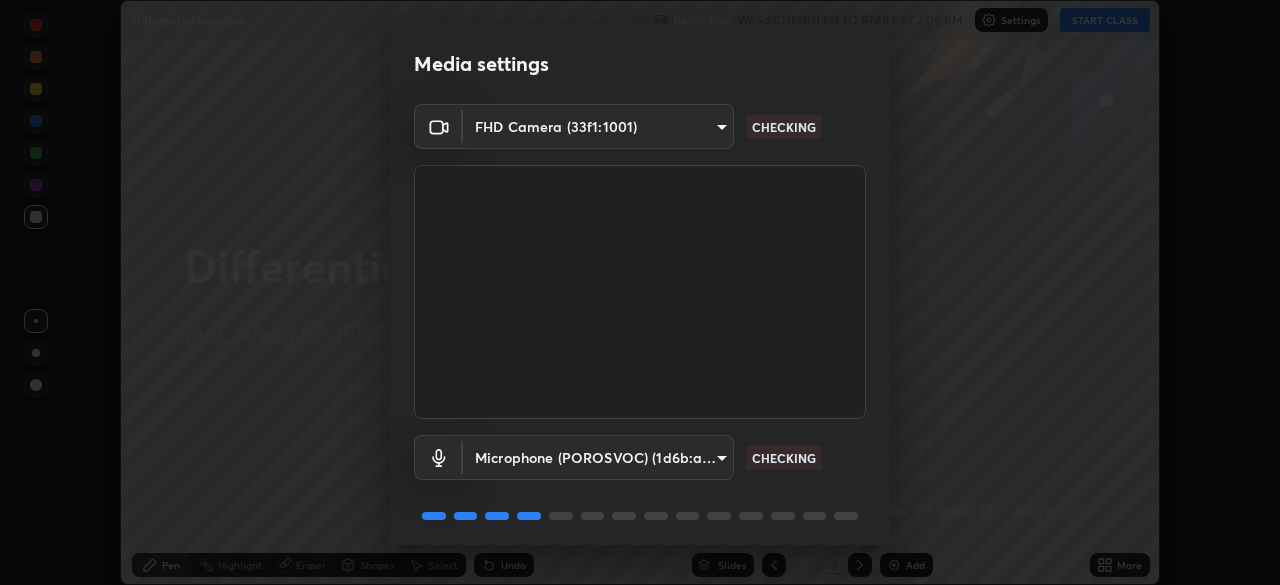 scroll, scrollTop: 71, scrollLeft: 0, axis: vertical 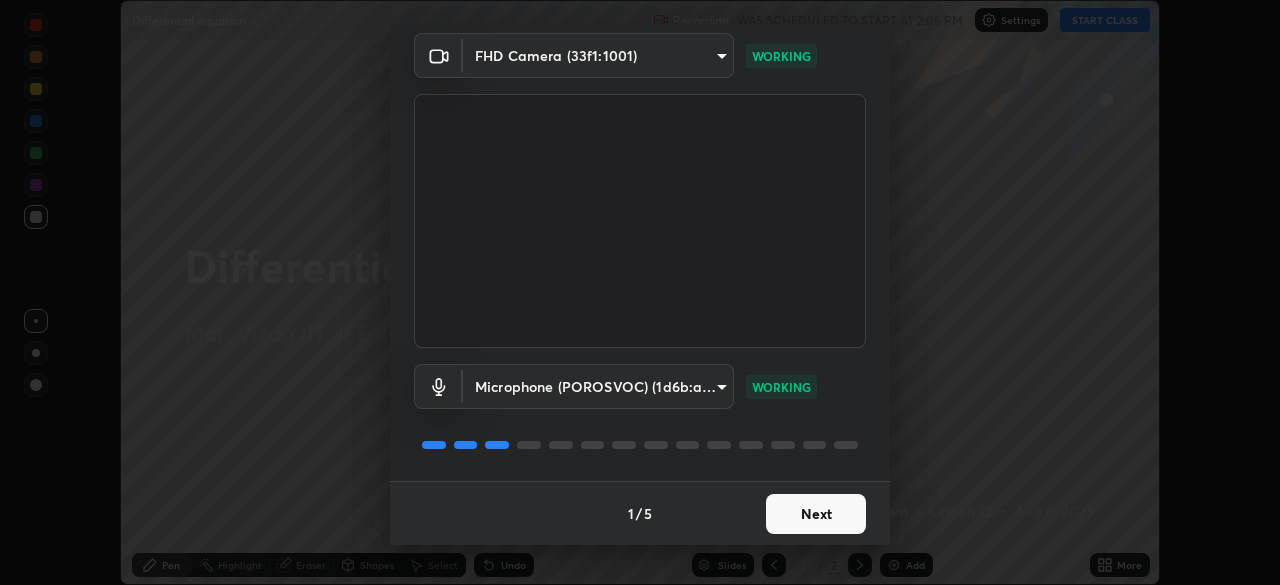 click on "Next" at bounding box center [816, 514] 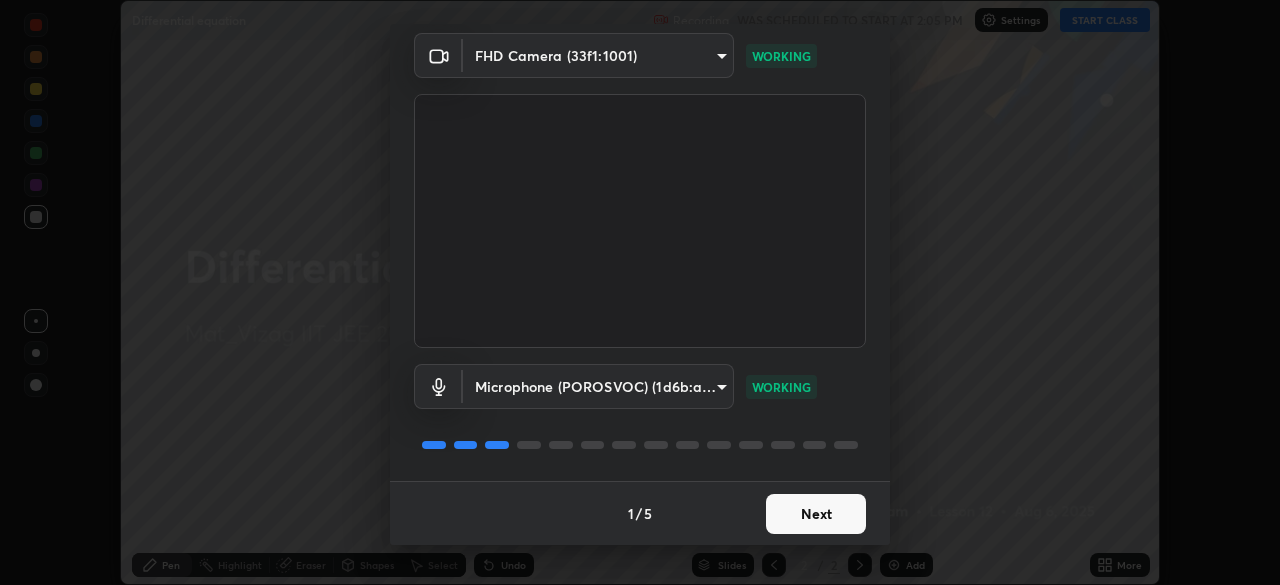 scroll, scrollTop: 0, scrollLeft: 0, axis: both 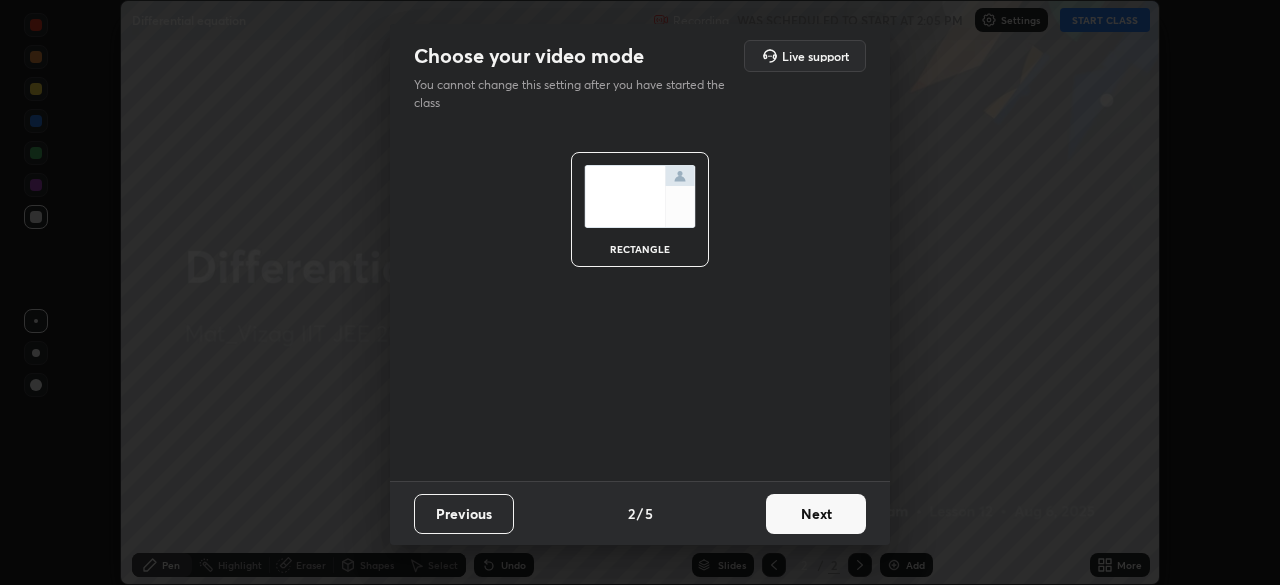 click on "Next" at bounding box center [816, 514] 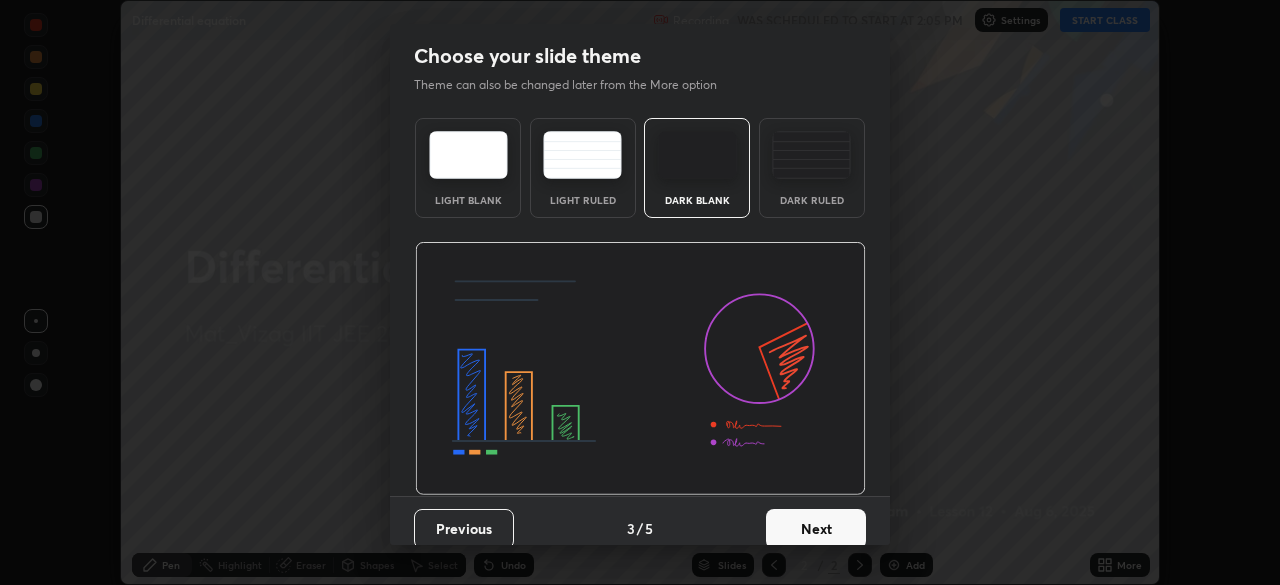 click on "Next" at bounding box center (816, 529) 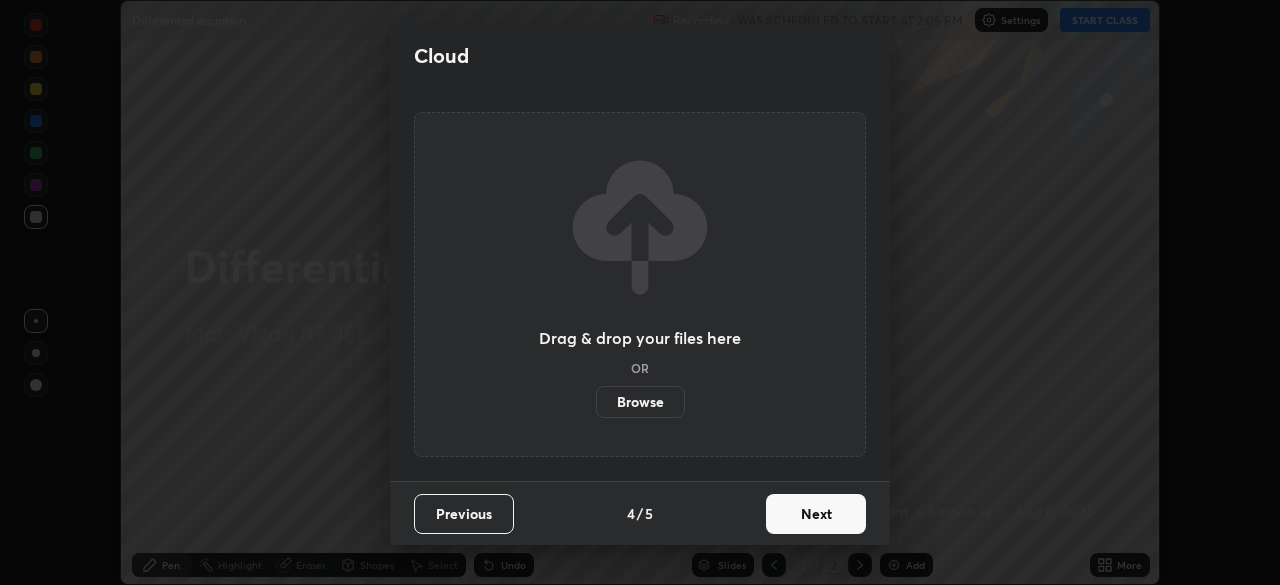click on "Next" at bounding box center (816, 514) 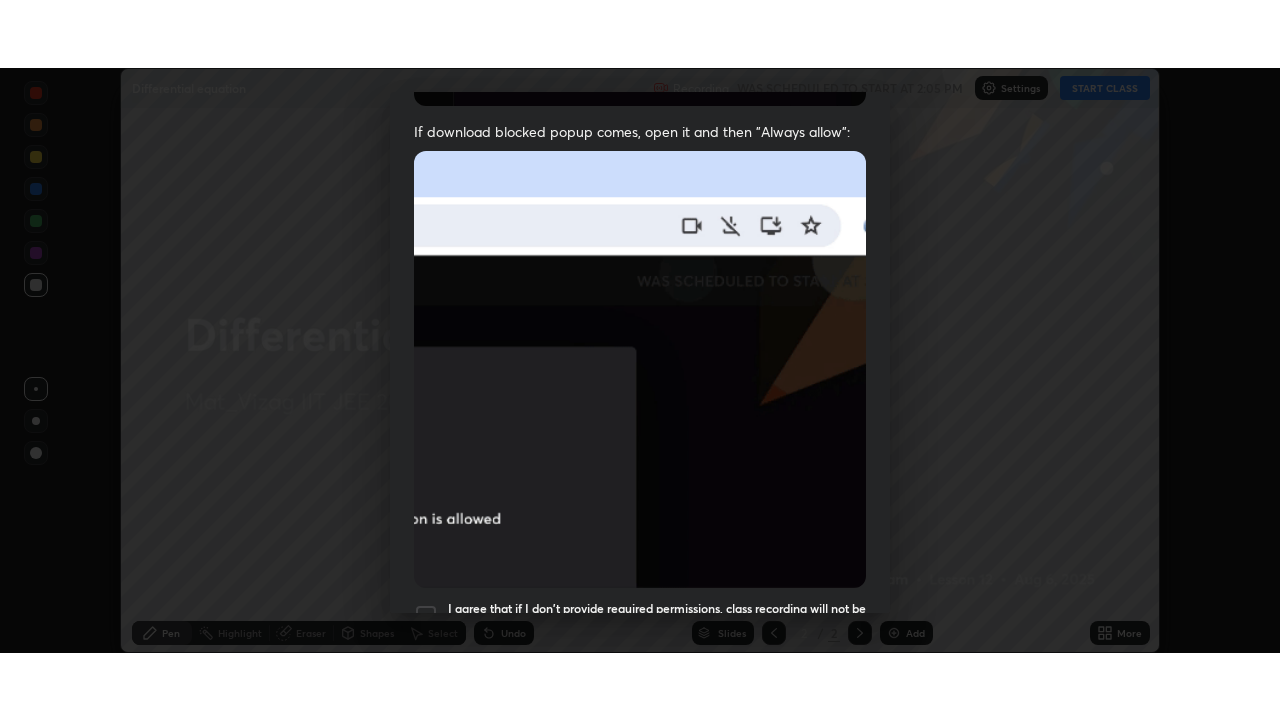 scroll, scrollTop: 479, scrollLeft: 0, axis: vertical 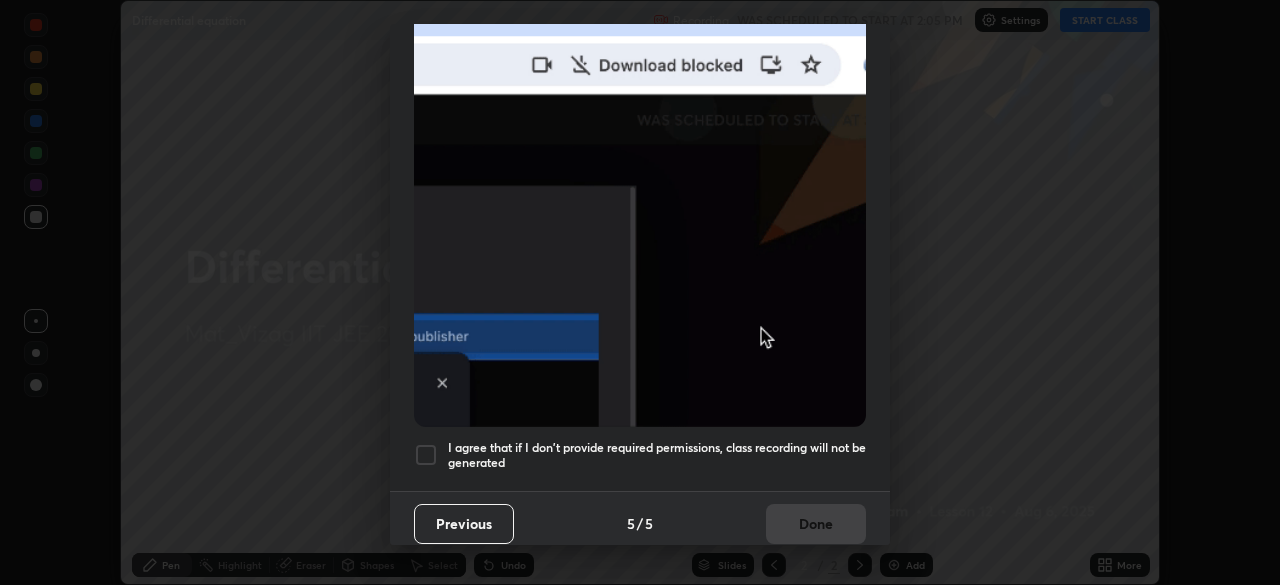 click at bounding box center (426, 455) 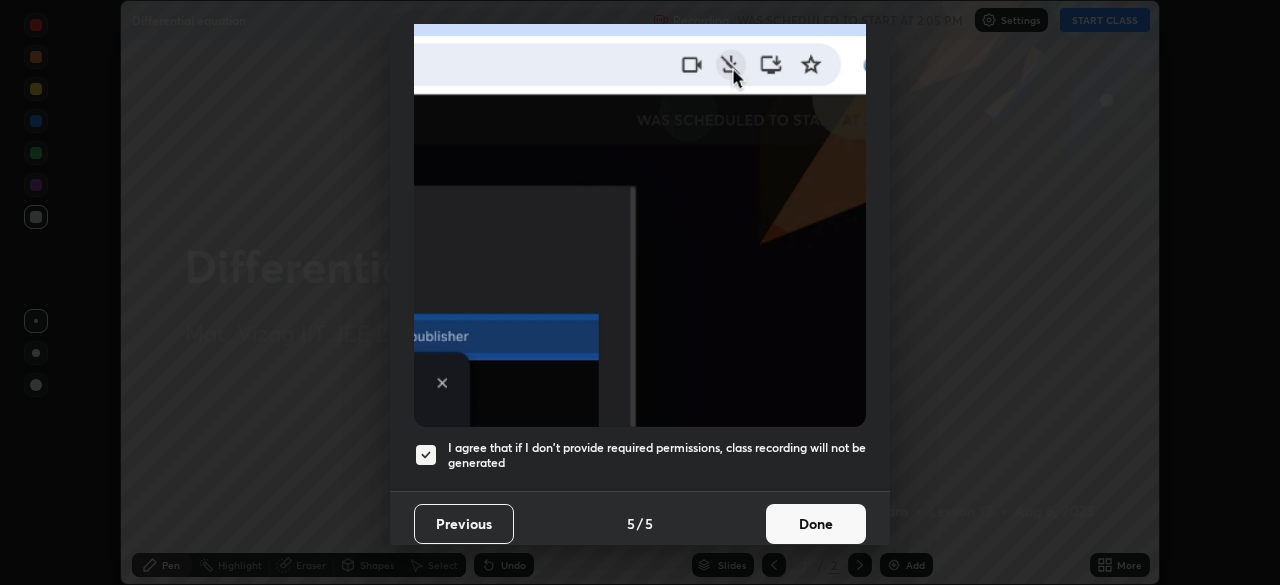 click on "Done" at bounding box center (816, 524) 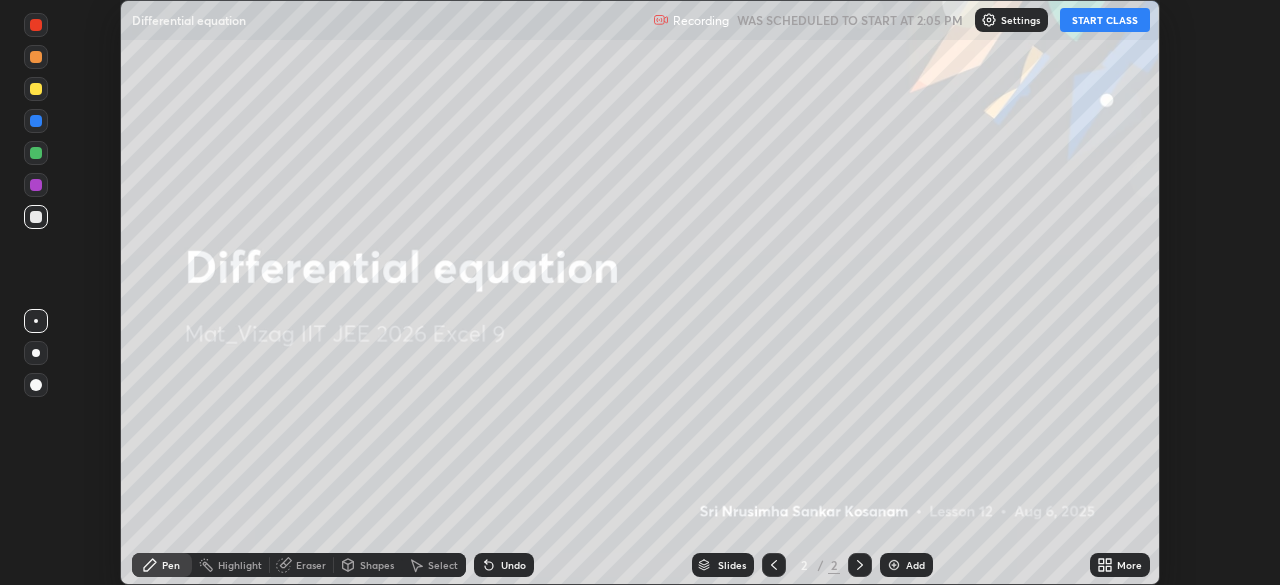 click at bounding box center [894, 565] 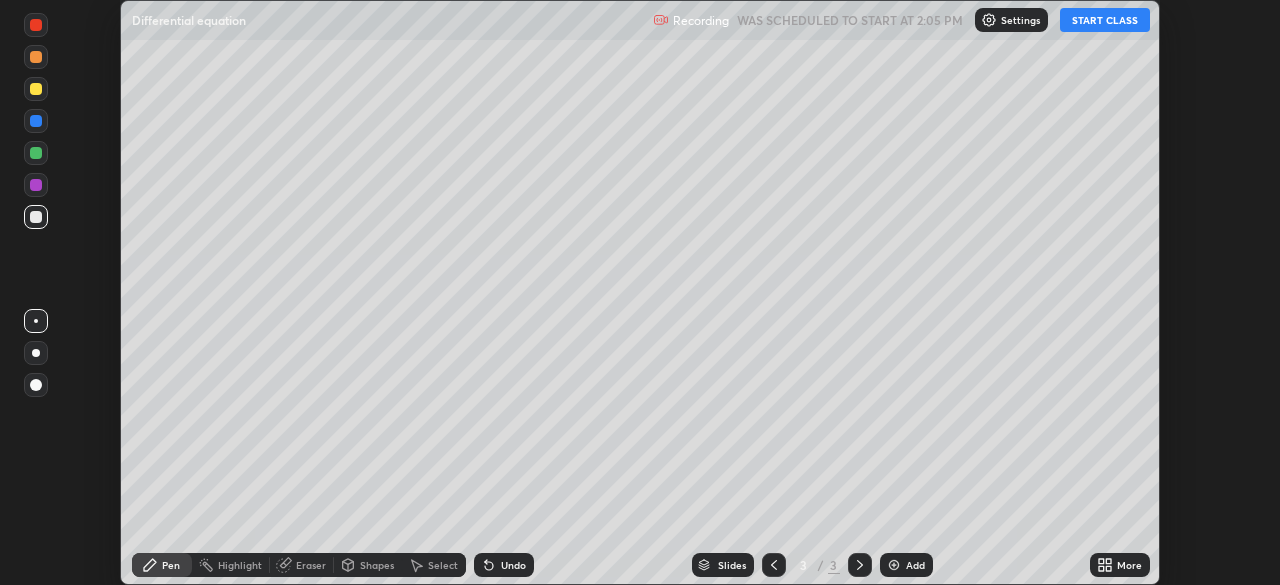 click on "More" at bounding box center (1129, 565) 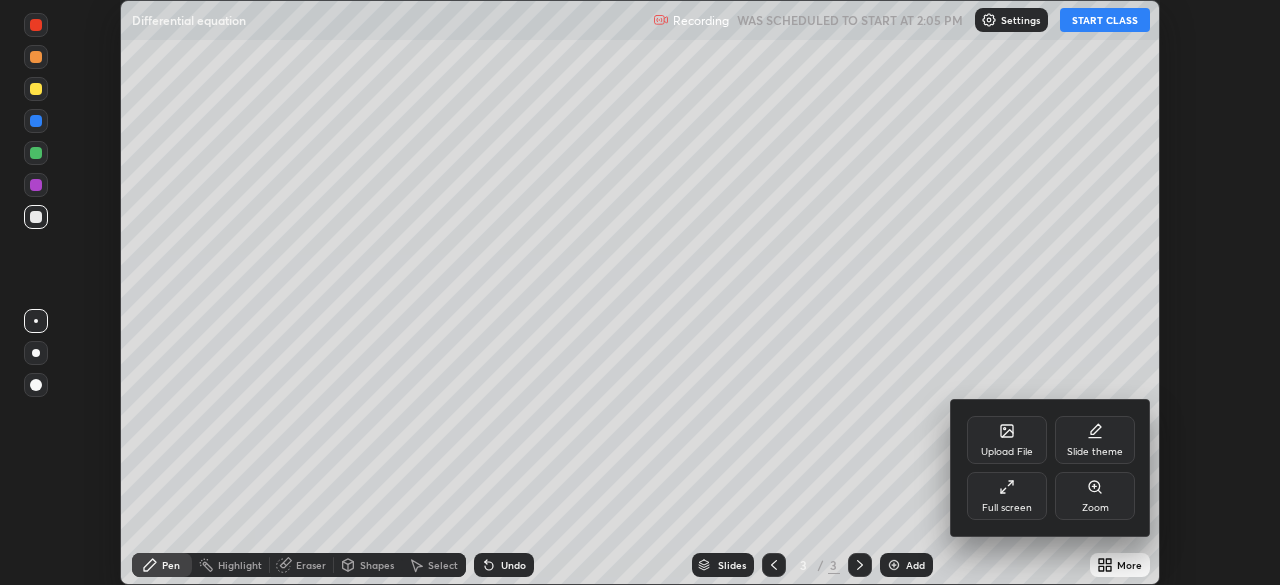 click 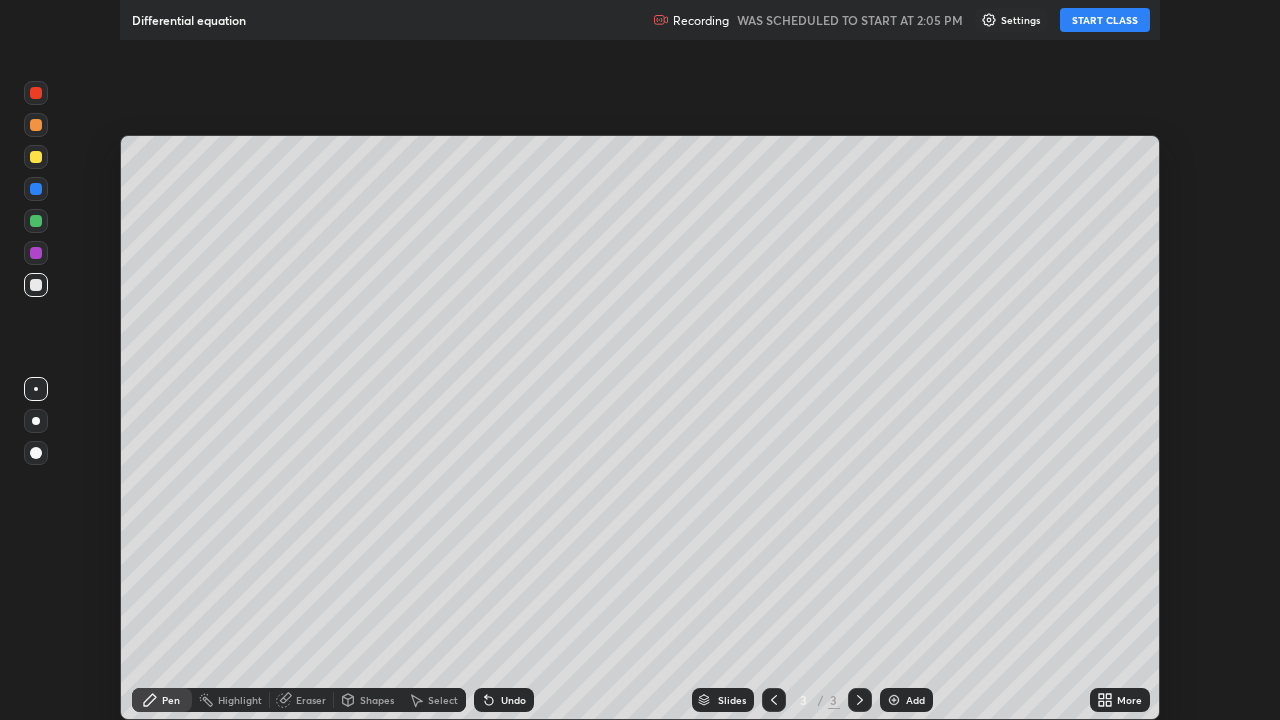 scroll, scrollTop: 99280, scrollLeft: 98720, axis: both 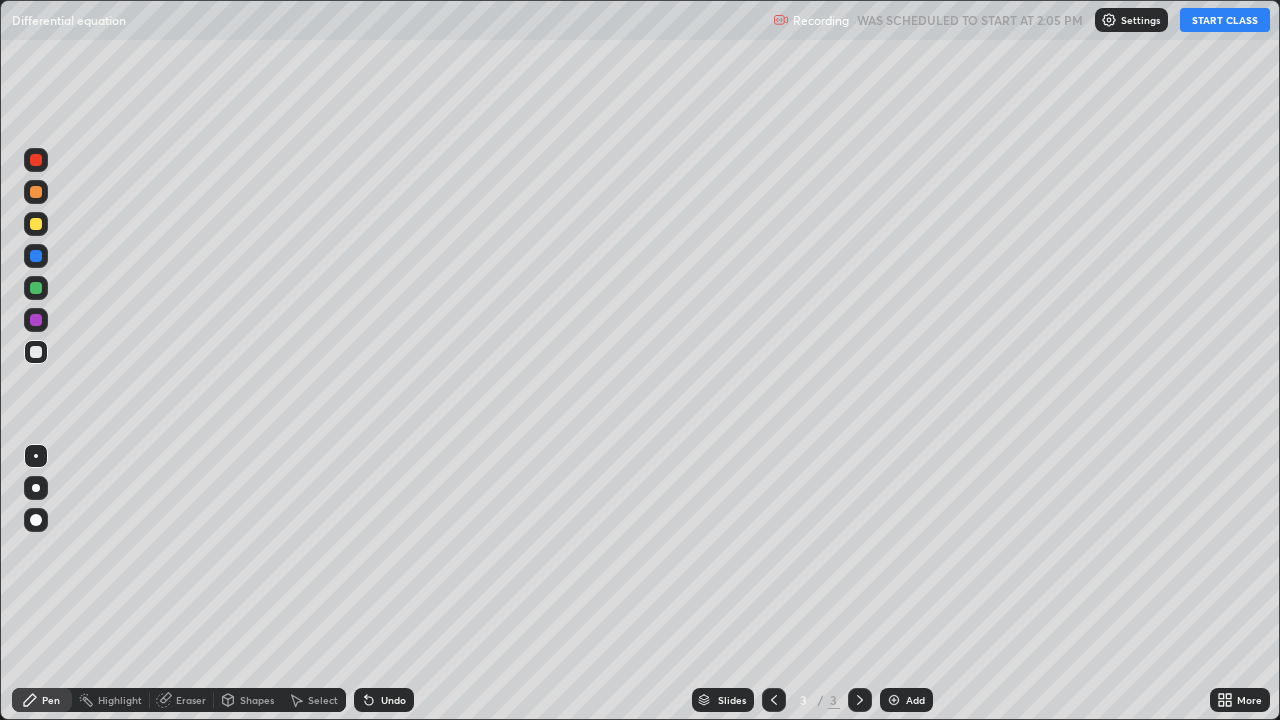 click on "START CLASS" at bounding box center (1225, 20) 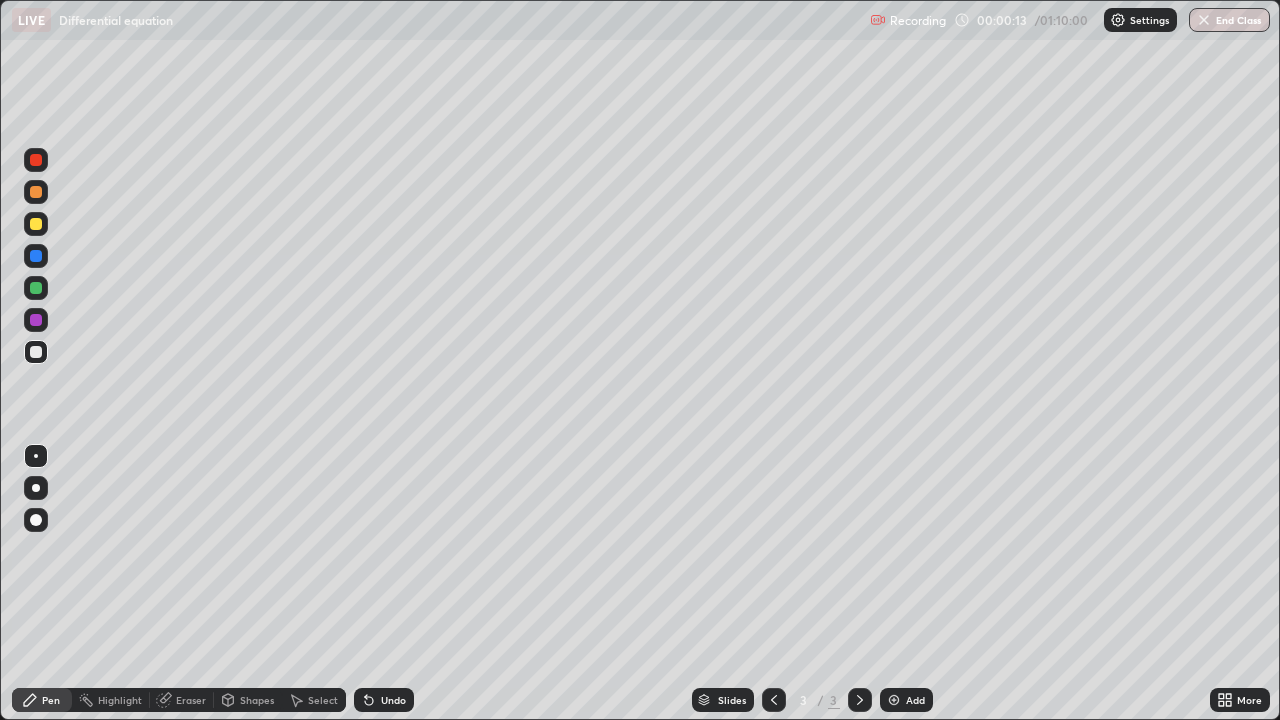 click on "Eraser" at bounding box center (182, 700) 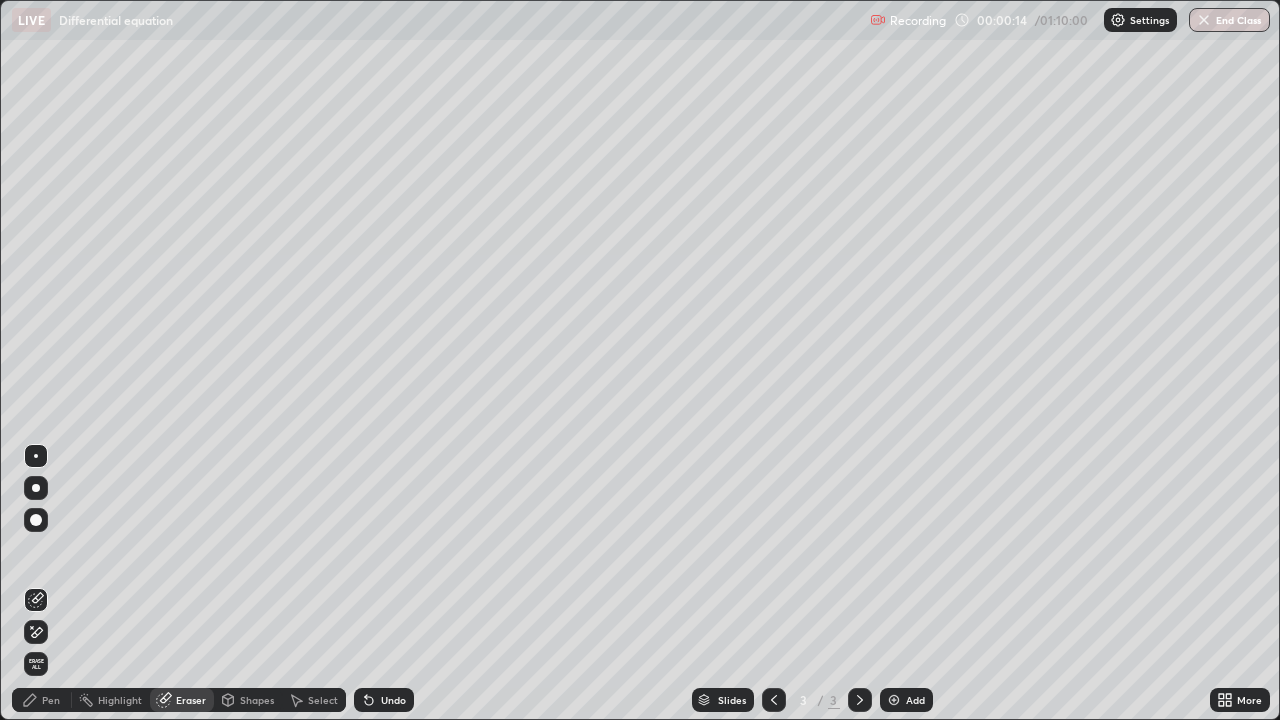 click 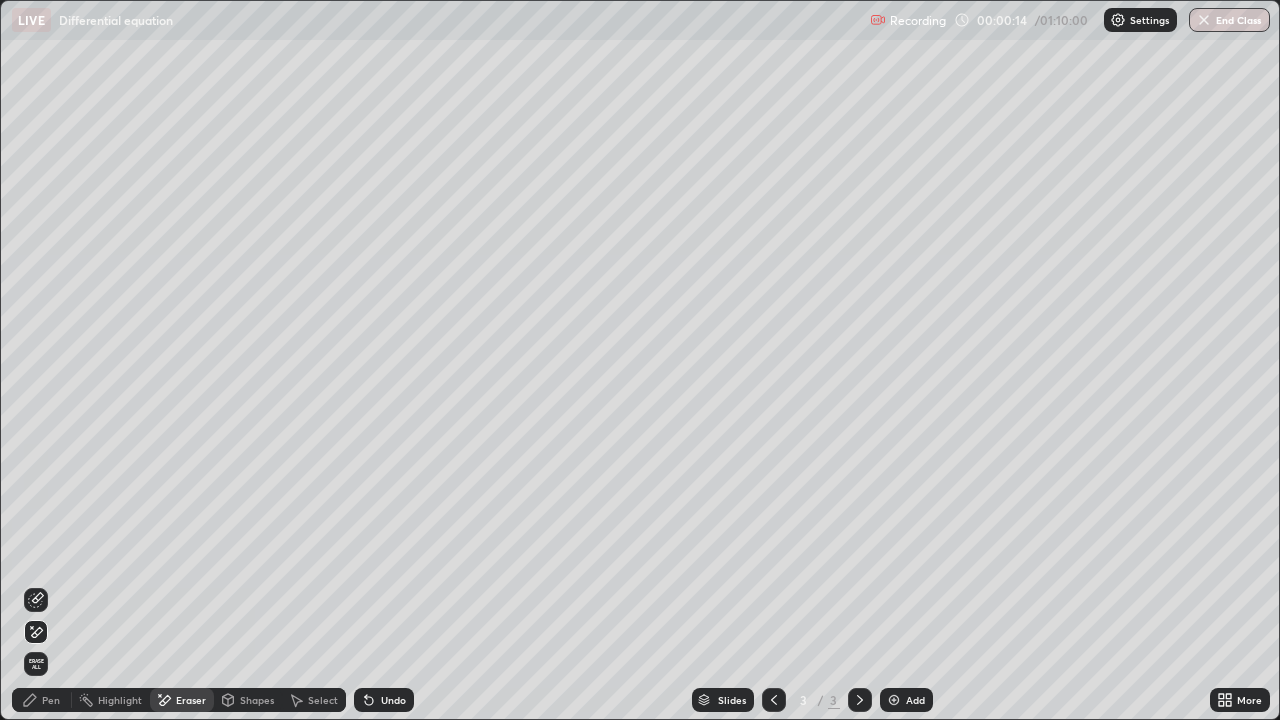 click on "Pen" at bounding box center (51, 700) 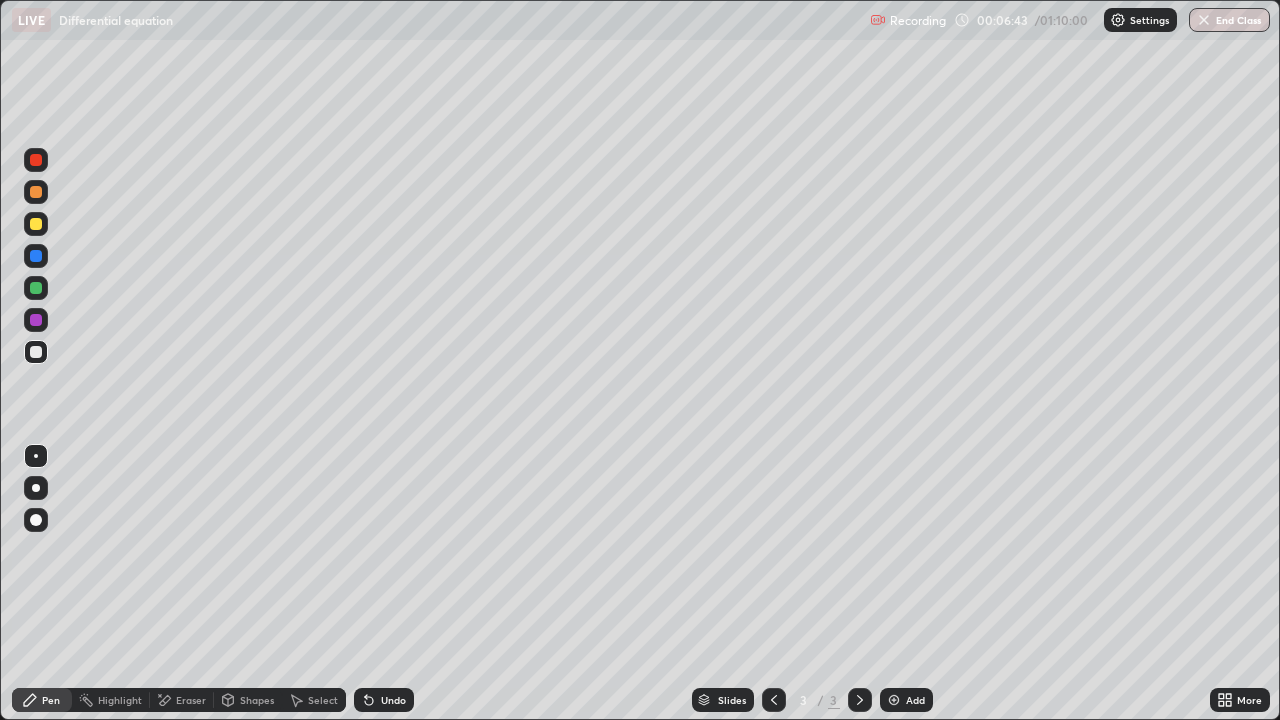 click on "Eraser" at bounding box center (191, 700) 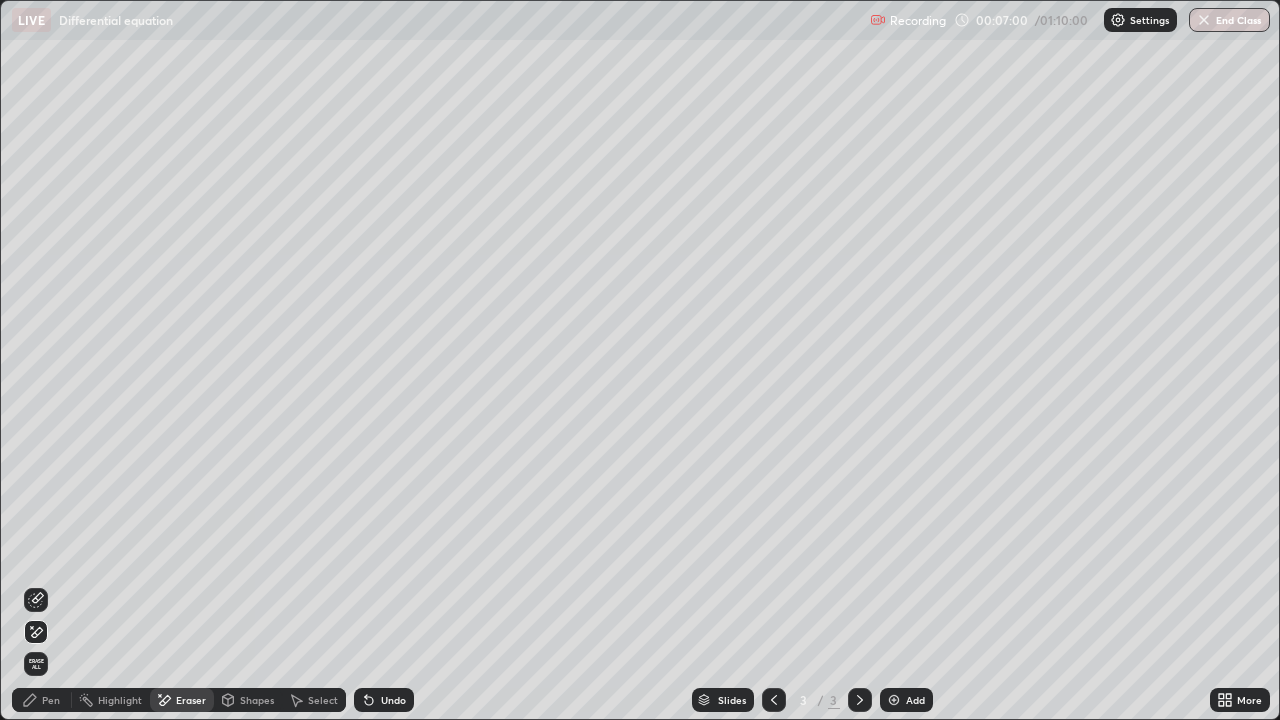 click on "Pen" at bounding box center [51, 700] 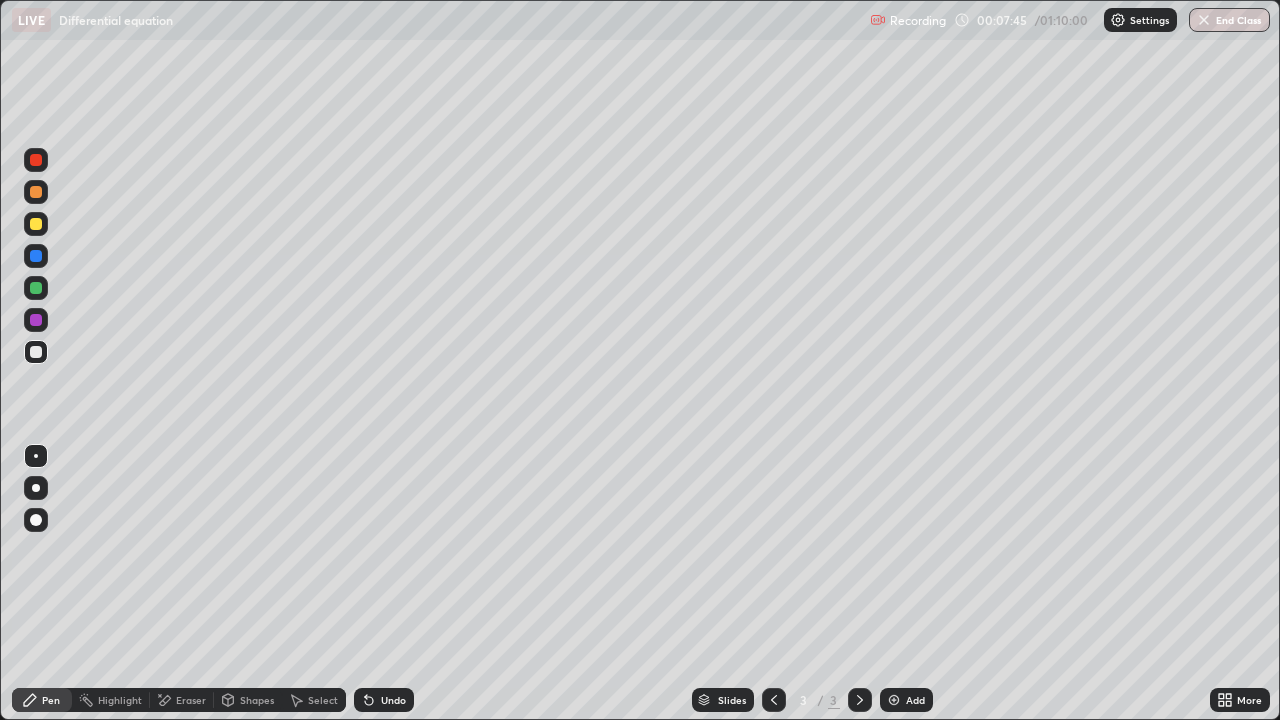 click on "Eraser" at bounding box center [182, 700] 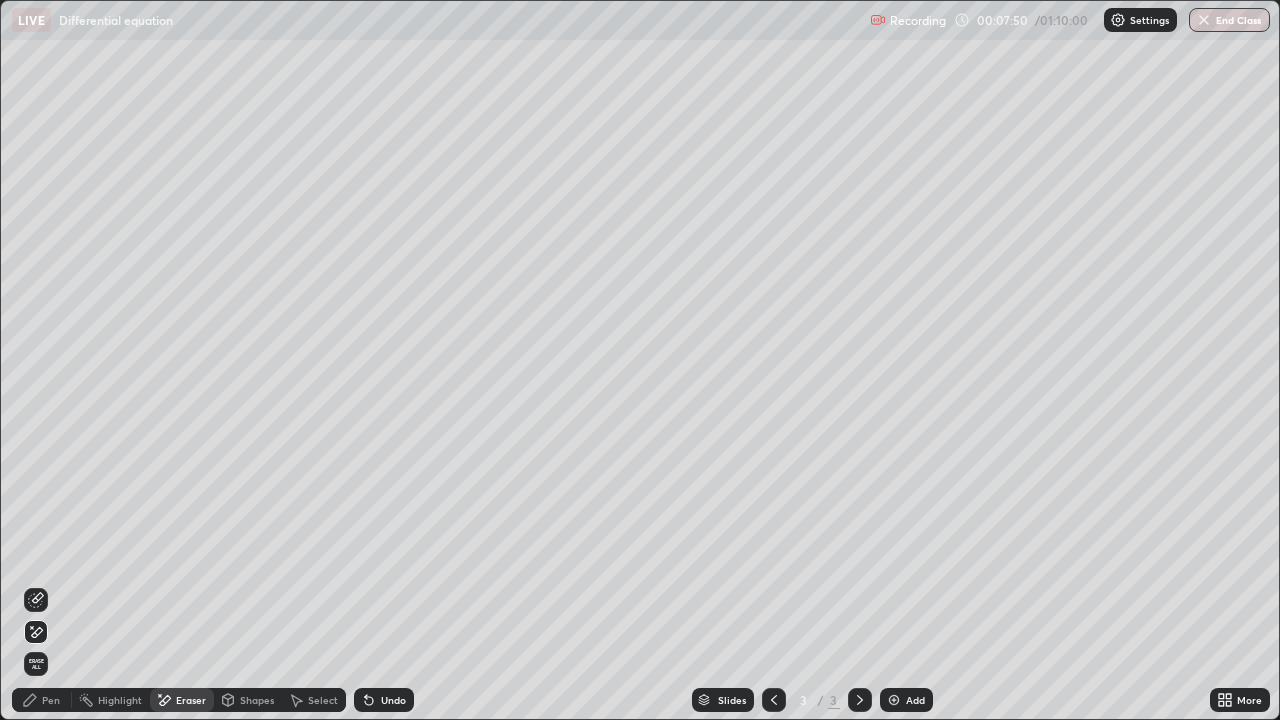click on "Pen" at bounding box center (42, 700) 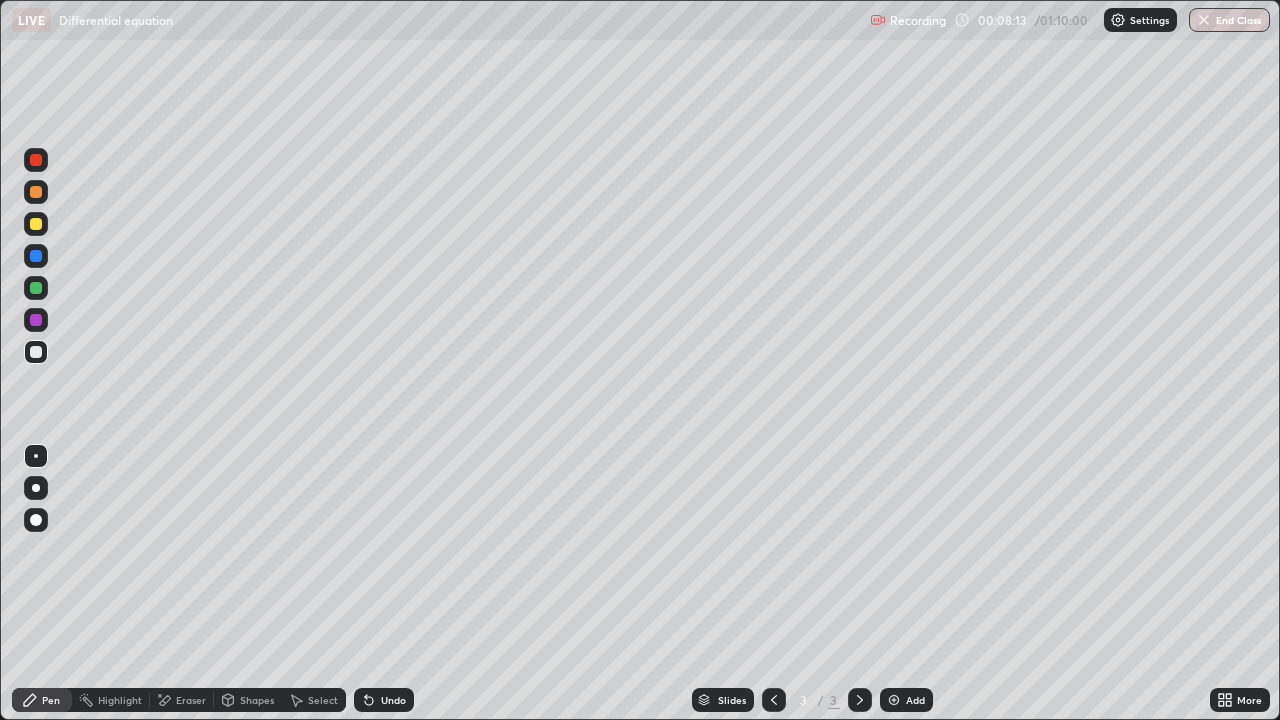 click on "Undo" at bounding box center [393, 700] 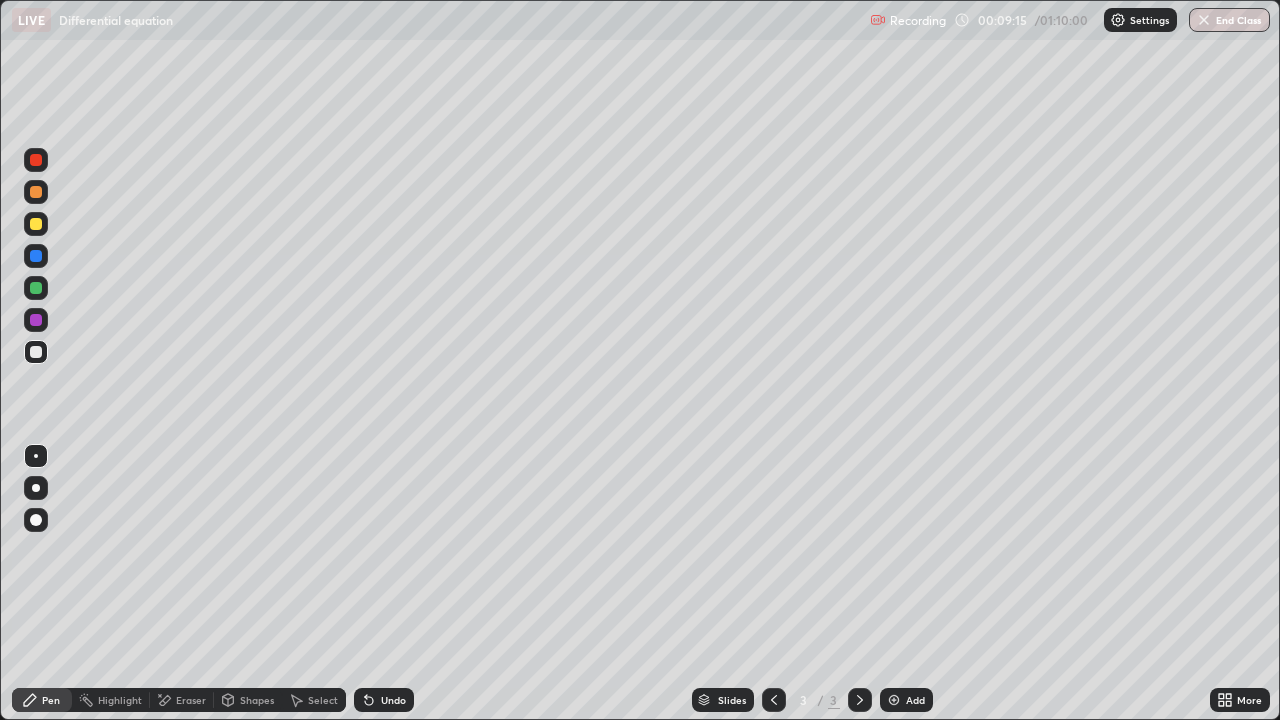 click on "Eraser" at bounding box center (191, 700) 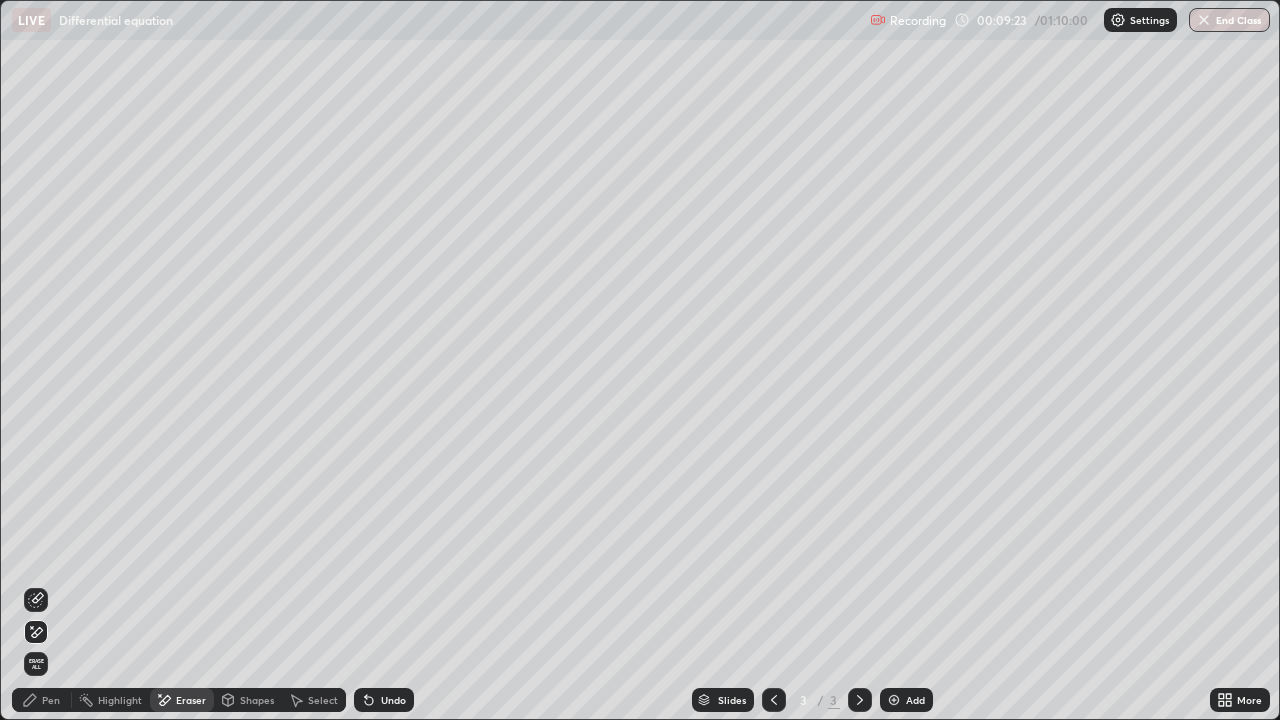 click on "Pen" at bounding box center [51, 700] 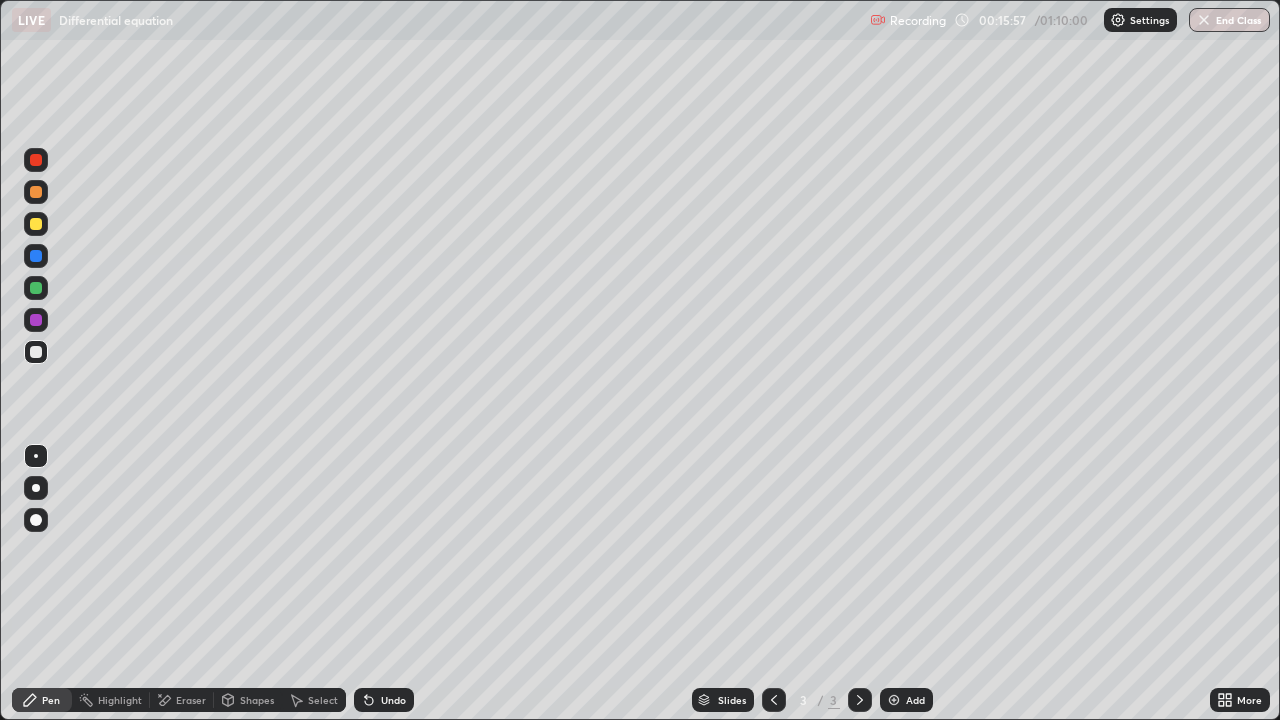 click at bounding box center [894, 700] 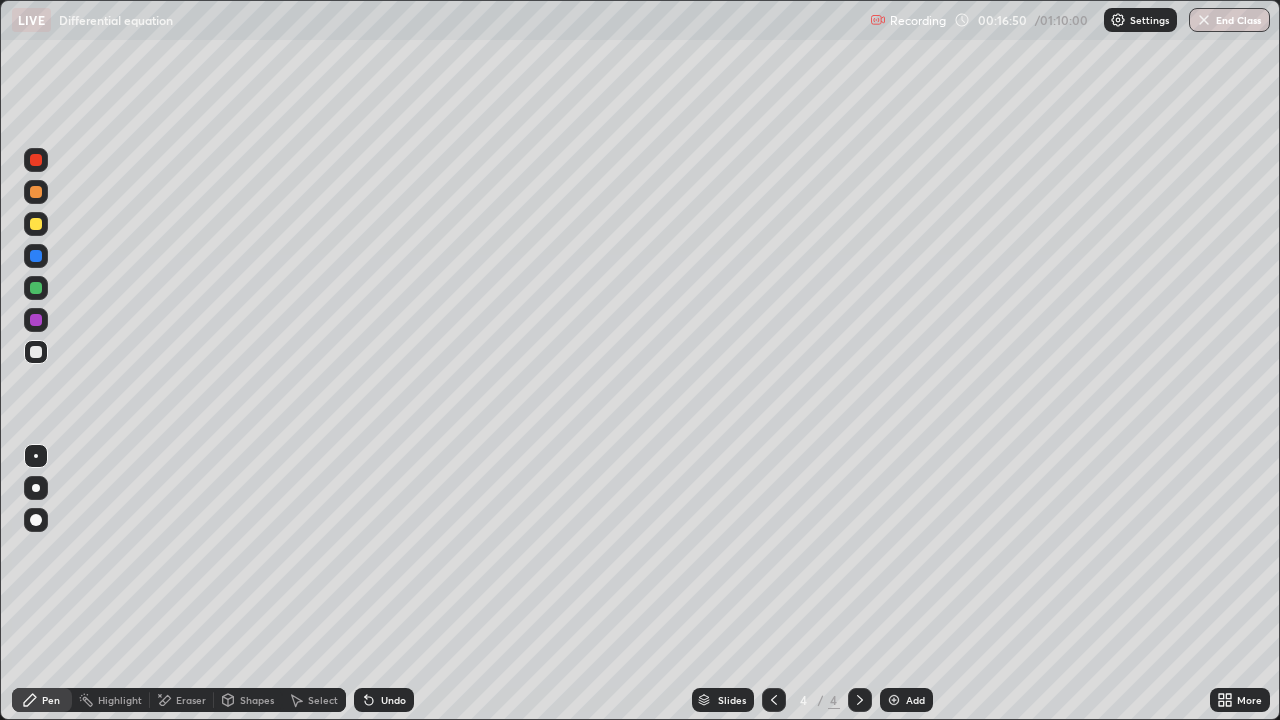 click on "Undo" at bounding box center [393, 700] 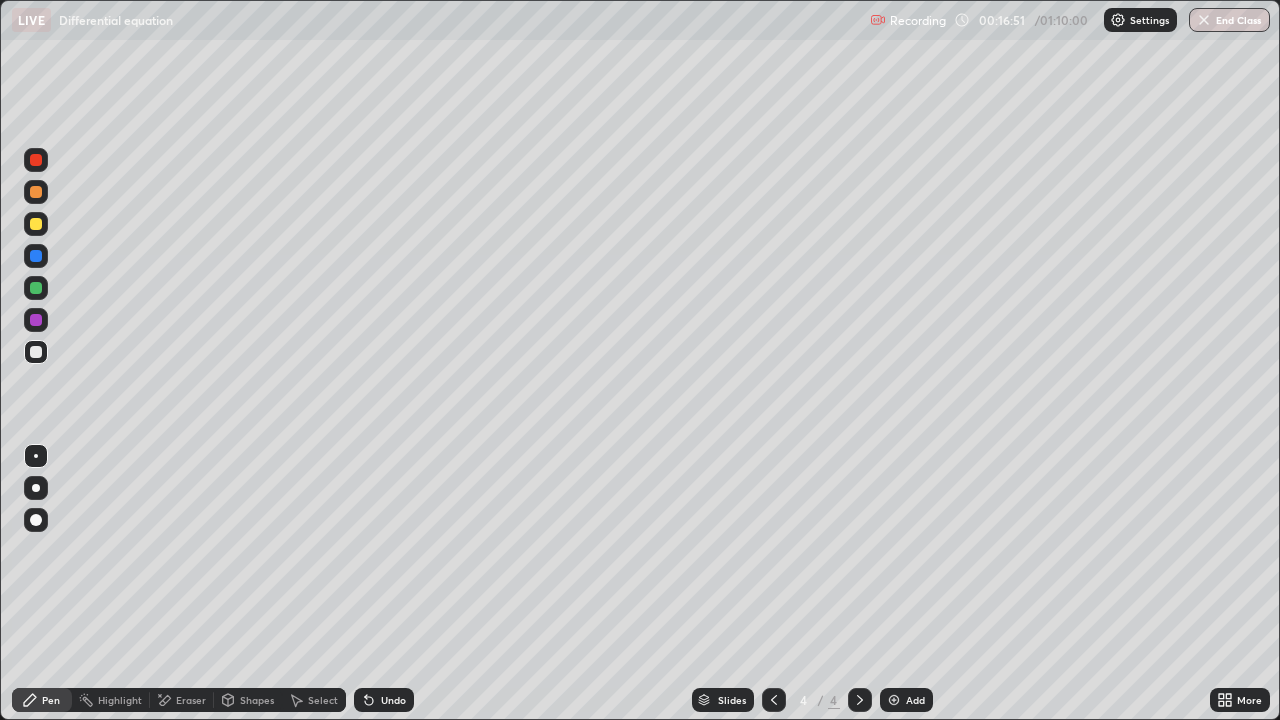 click on "Undo" at bounding box center [393, 700] 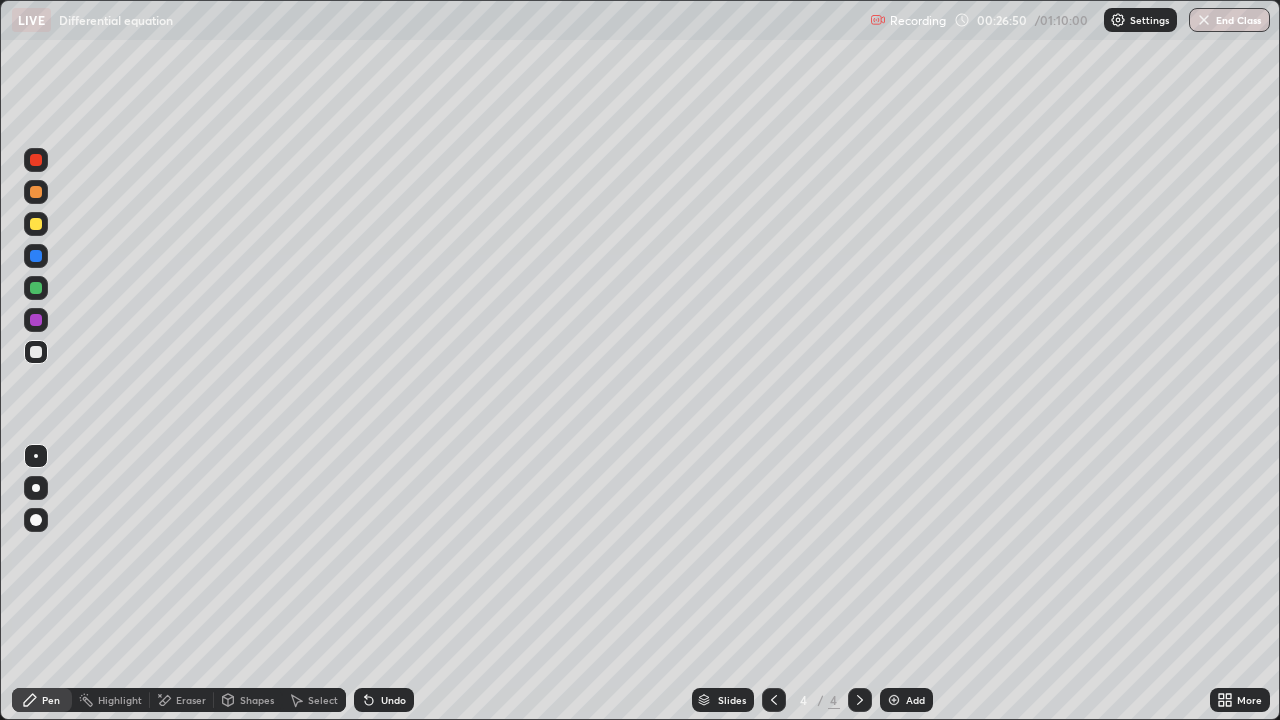 click on "Add" at bounding box center (906, 700) 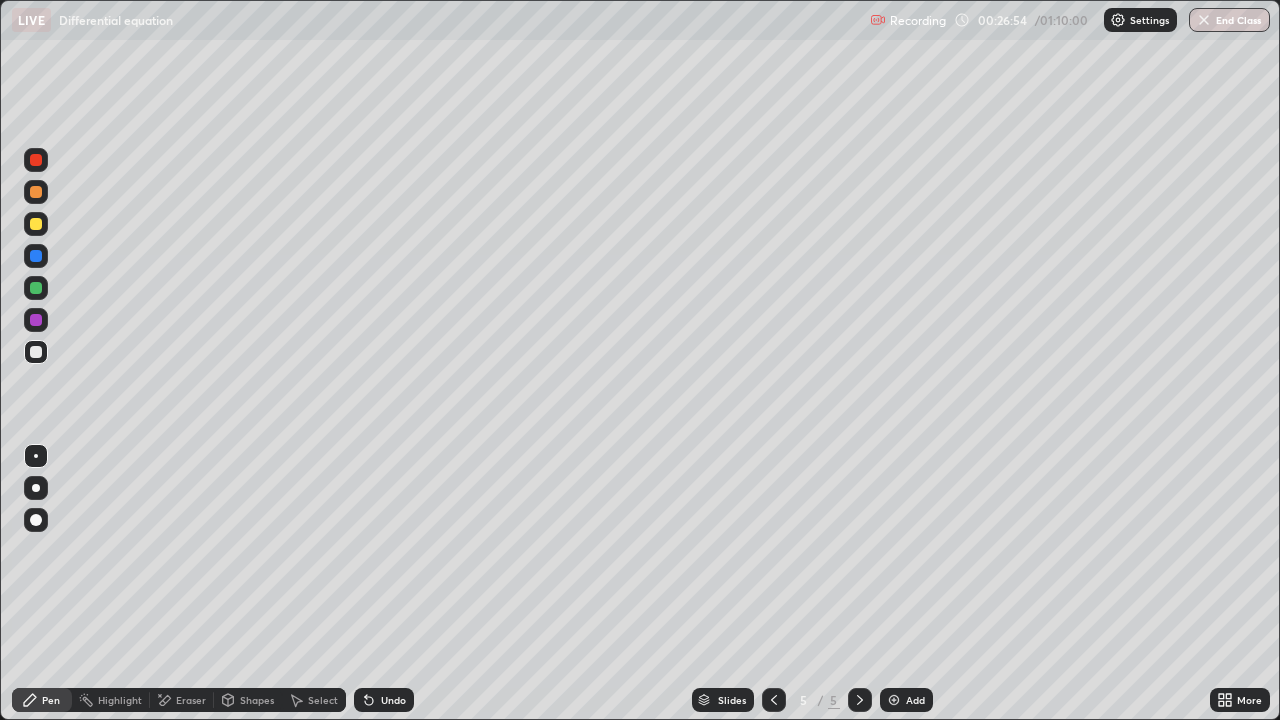 click at bounding box center (36, 224) 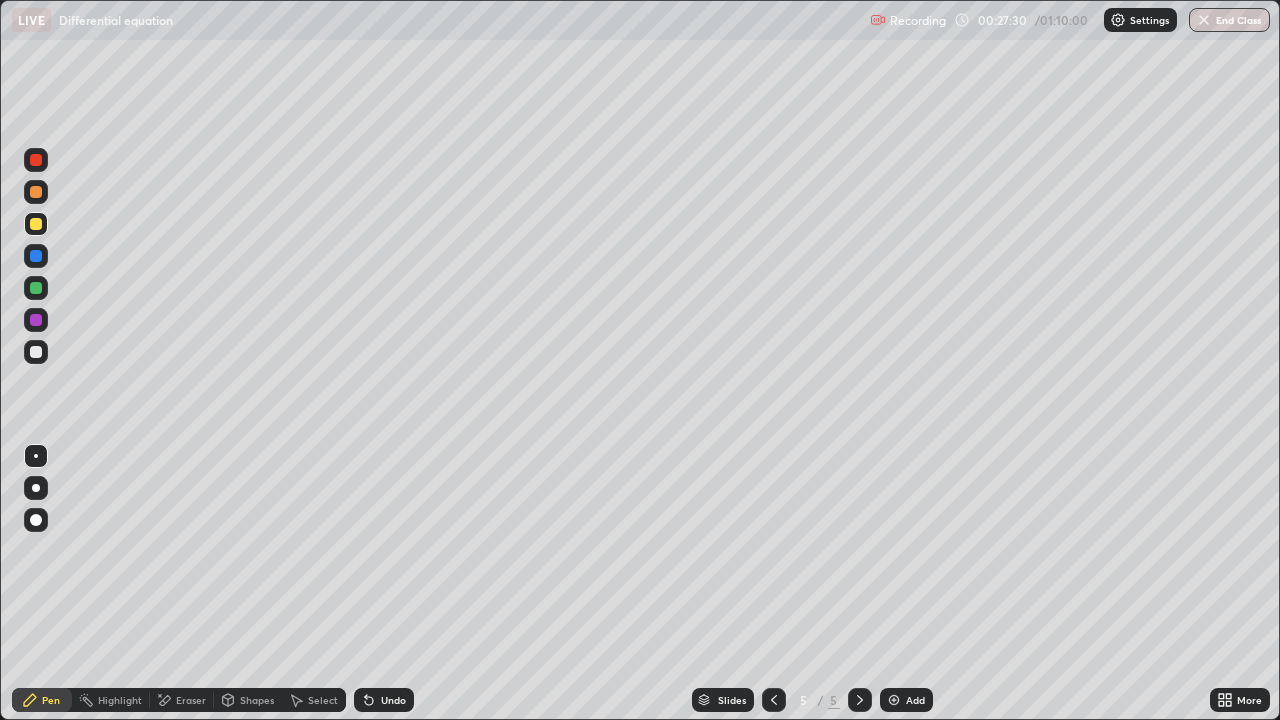 click at bounding box center [36, 352] 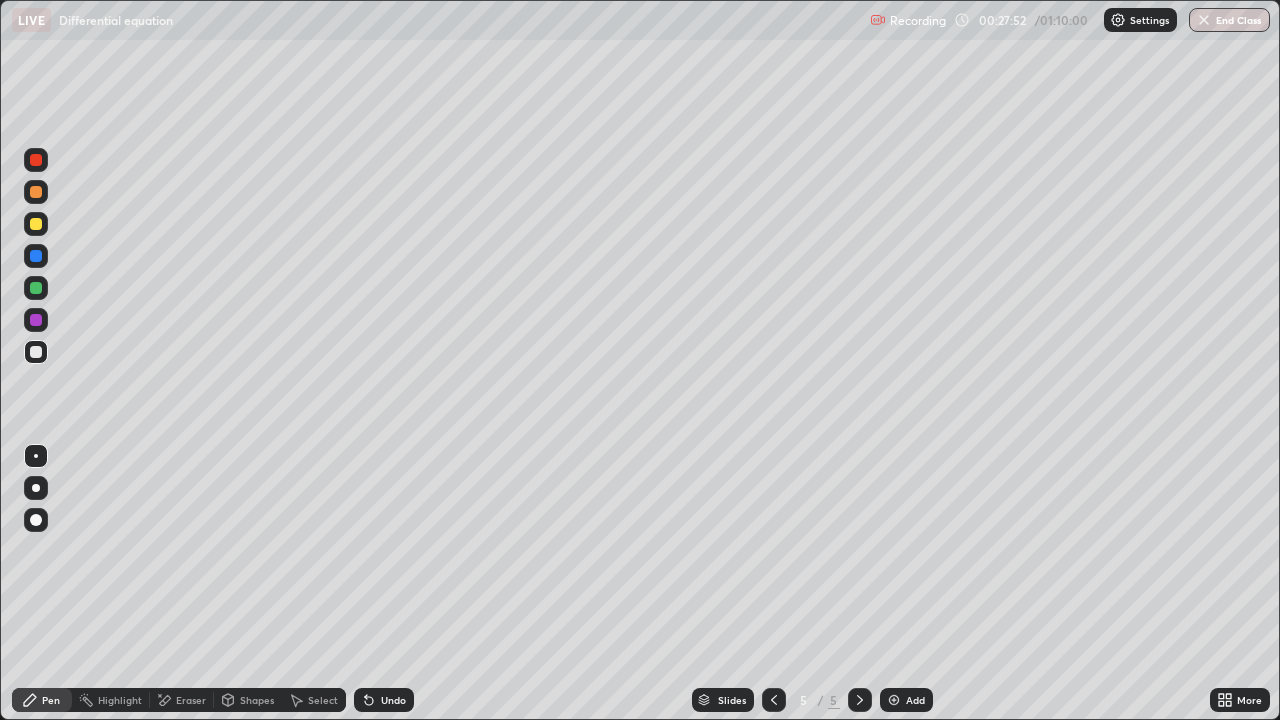click at bounding box center [36, 352] 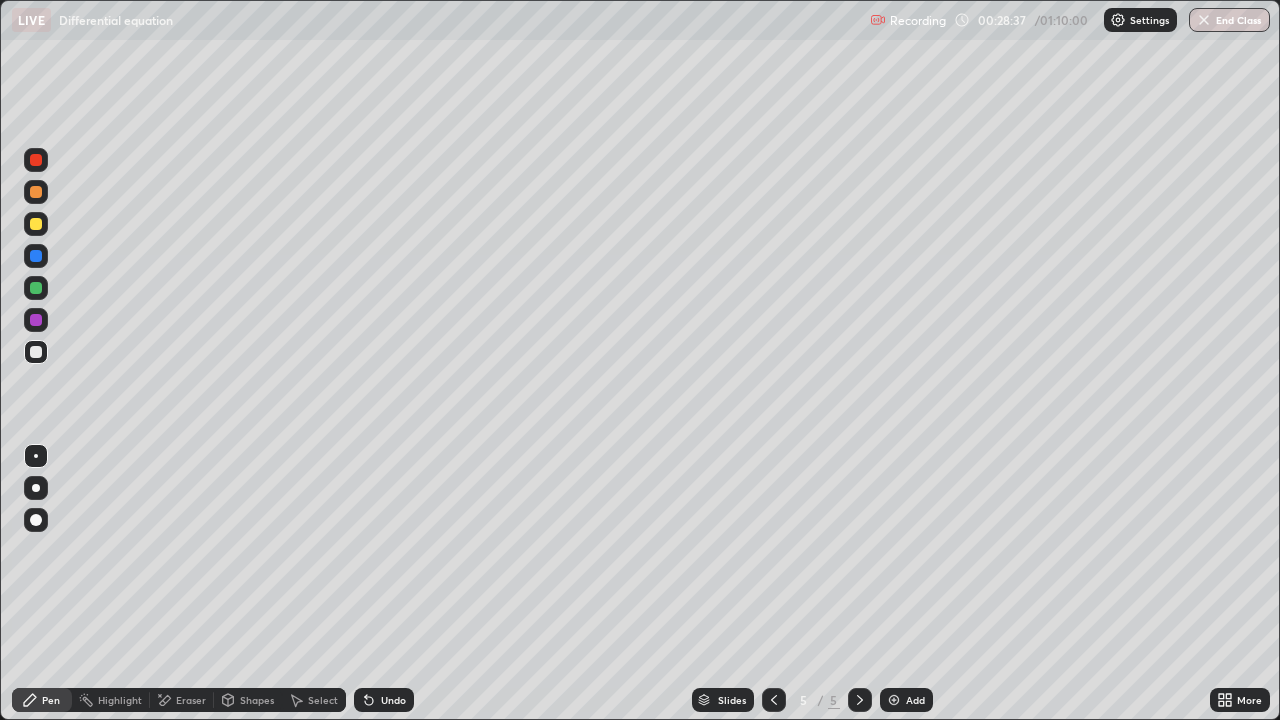 click on "Eraser" at bounding box center [191, 700] 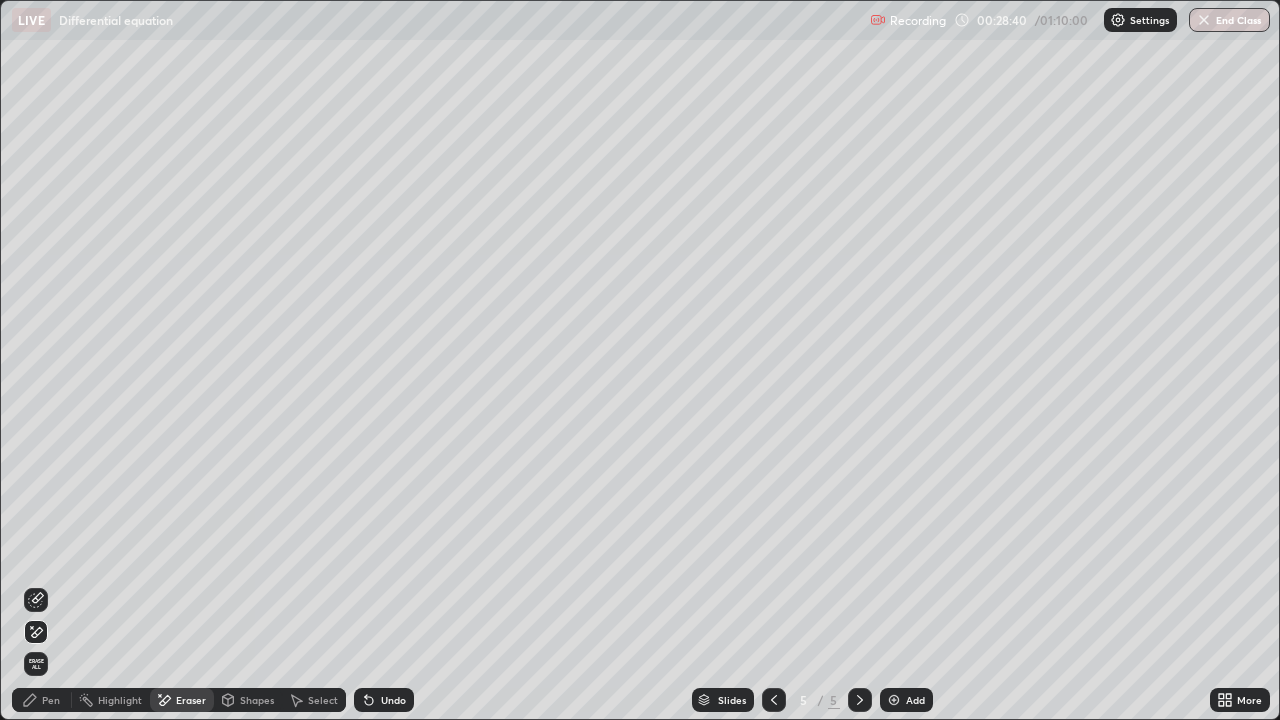 click on "Pen" at bounding box center [51, 700] 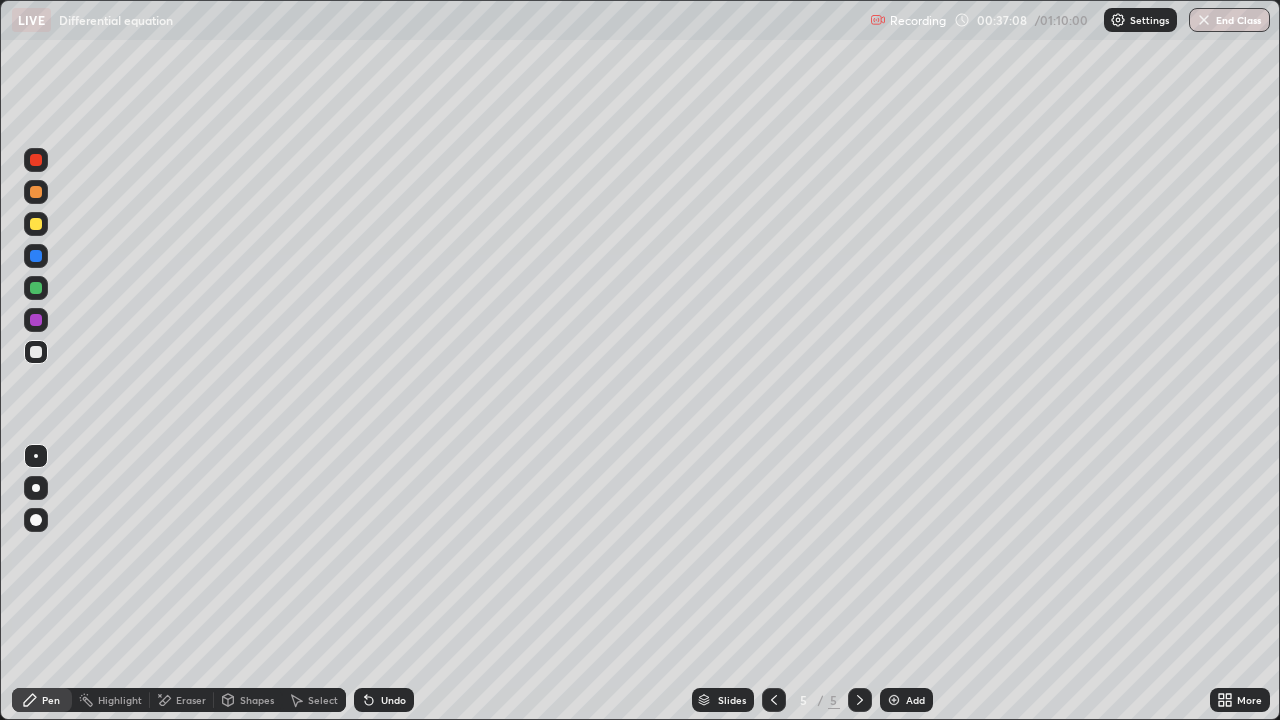click on "Undo" at bounding box center (393, 700) 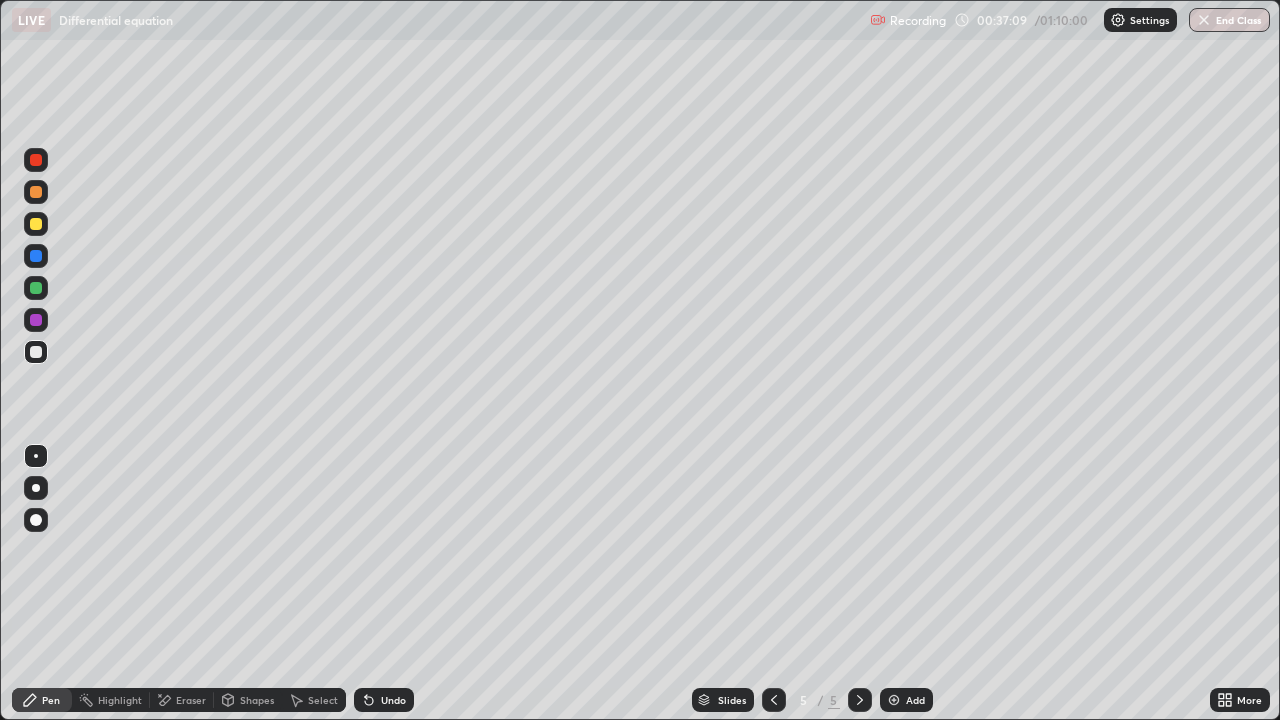 click on "Undo" at bounding box center (393, 700) 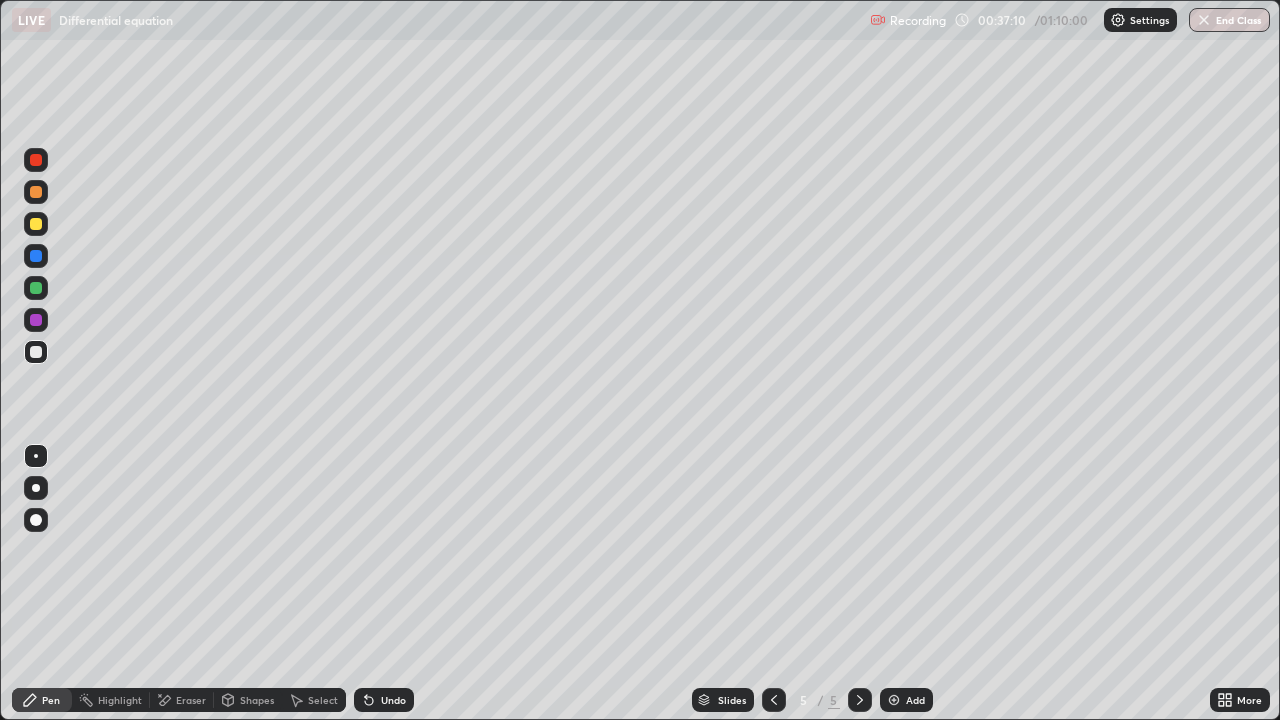 click on "Undo" at bounding box center (393, 700) 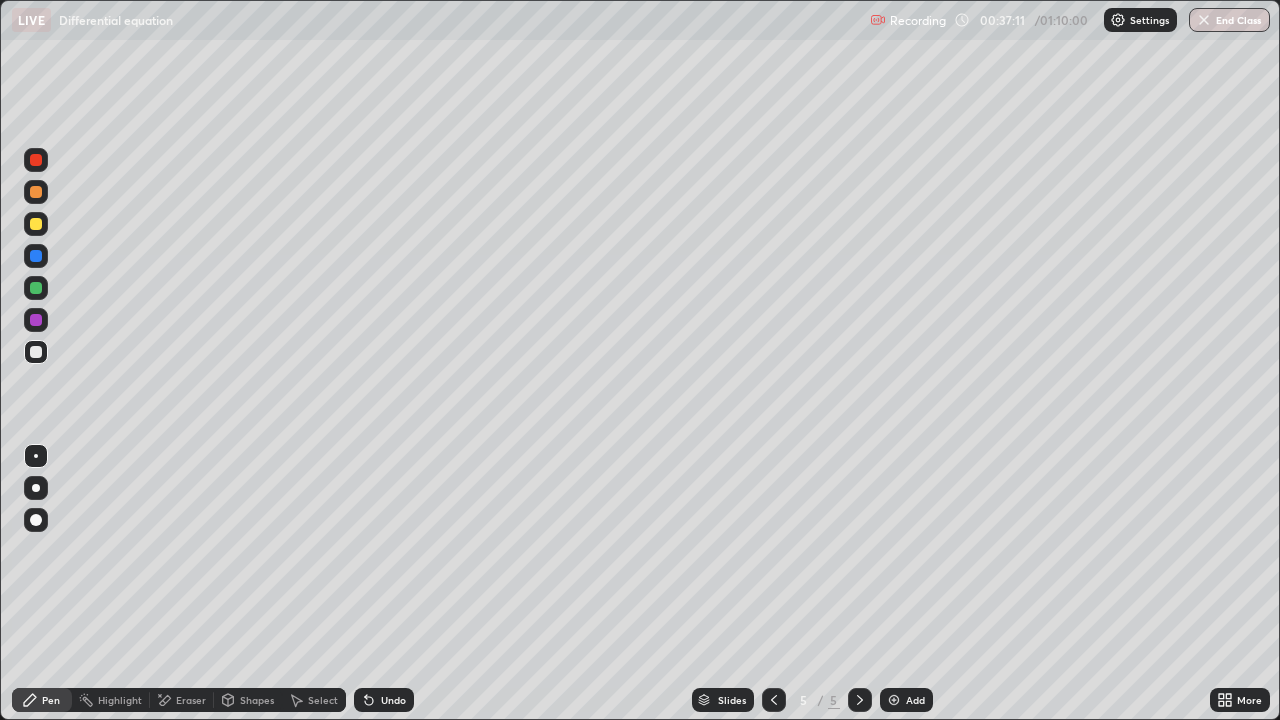 click on "Undo" at bounding box center [393, 700] 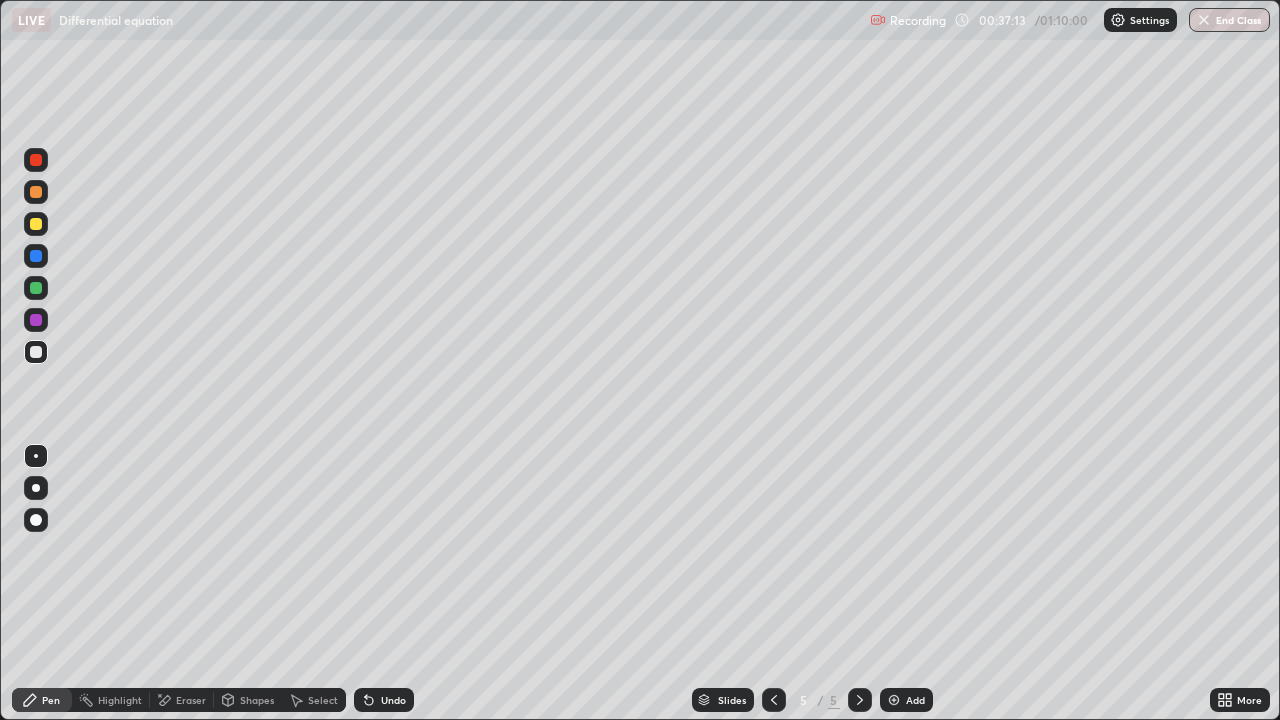 click on "Undo" at bounding box center (393, 700) 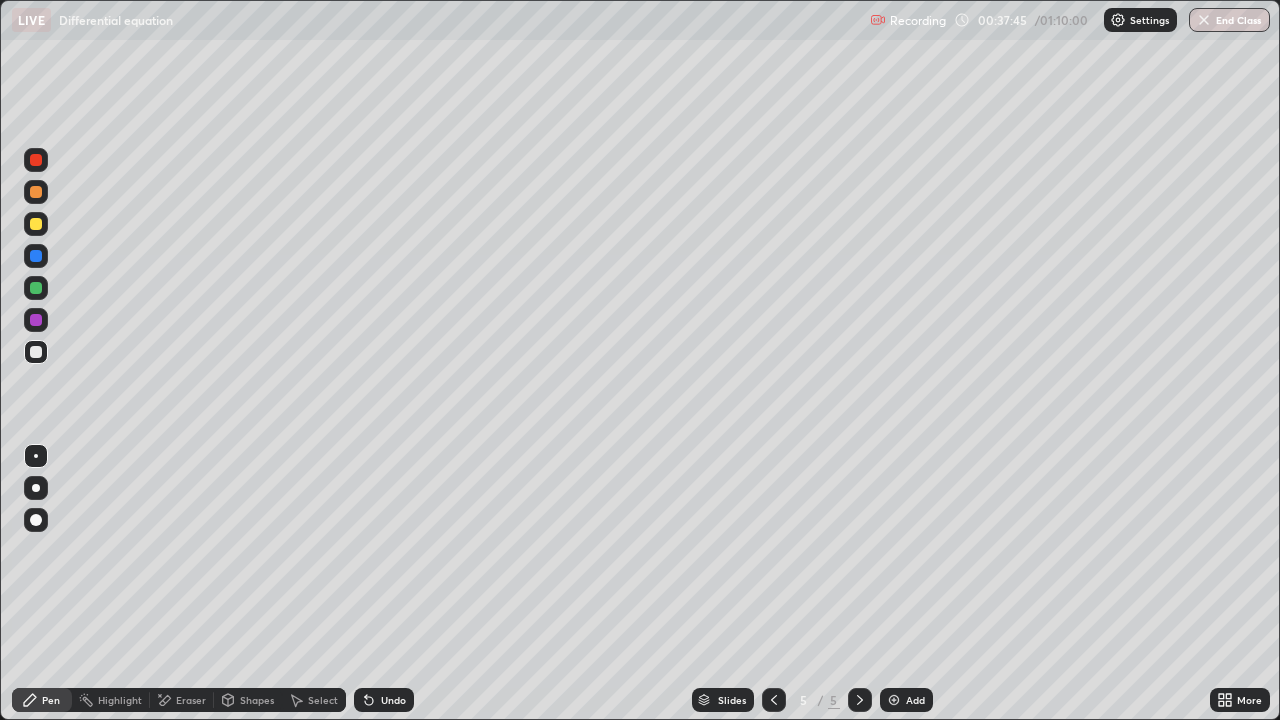 click on "Add" at bounding box center [906, 700] 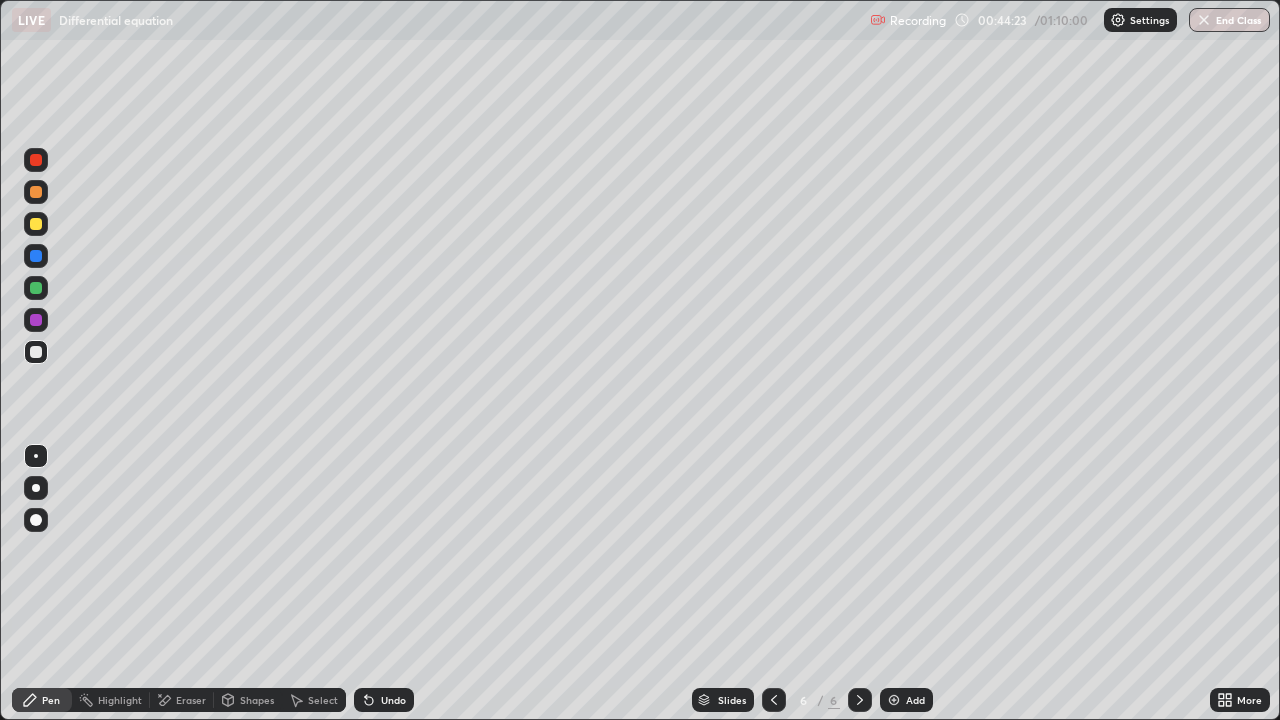 click on "Undo" at bounding box center [384, 700] 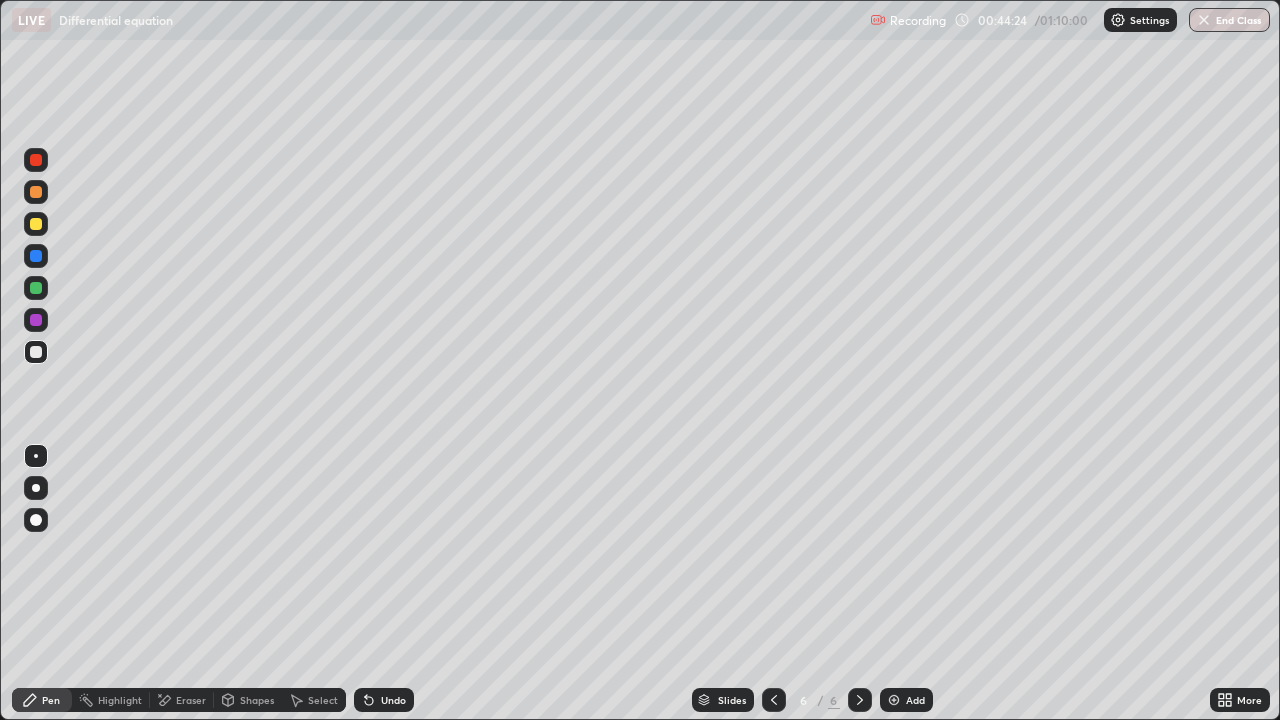 click on "Undo" at bounding box center [384, 700] 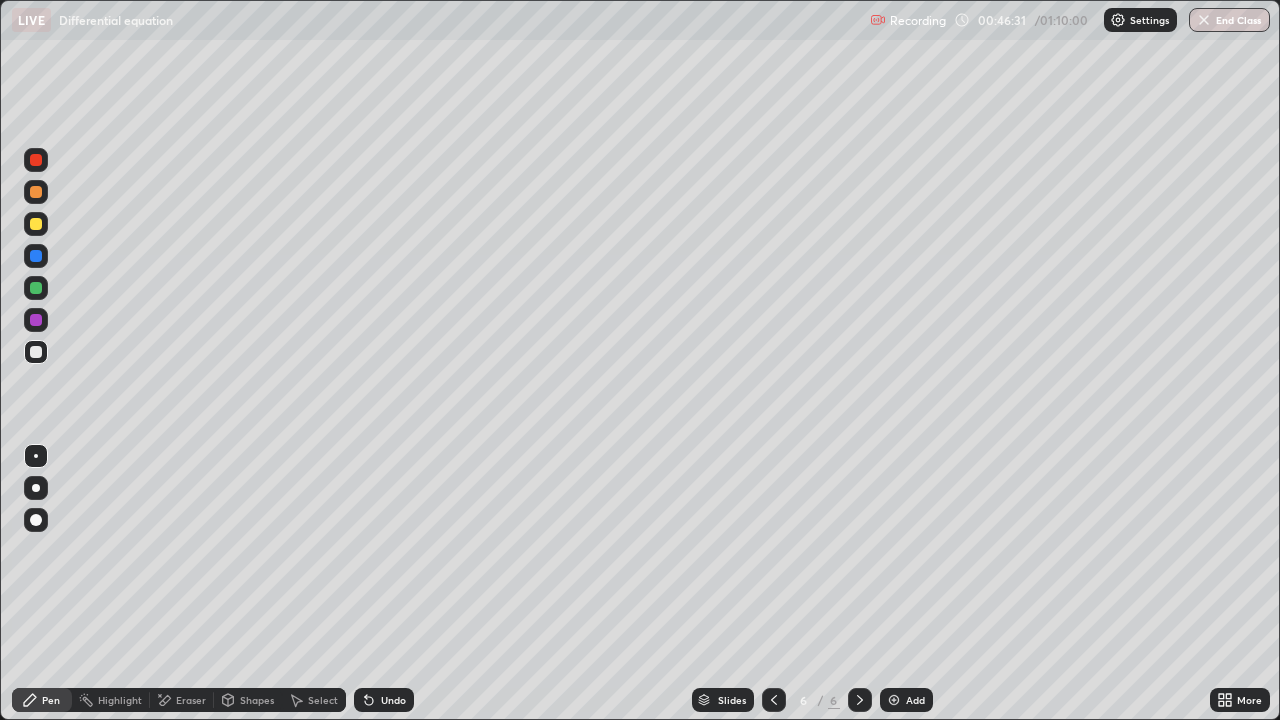 click on "Add" at bounding box center (915, 700) 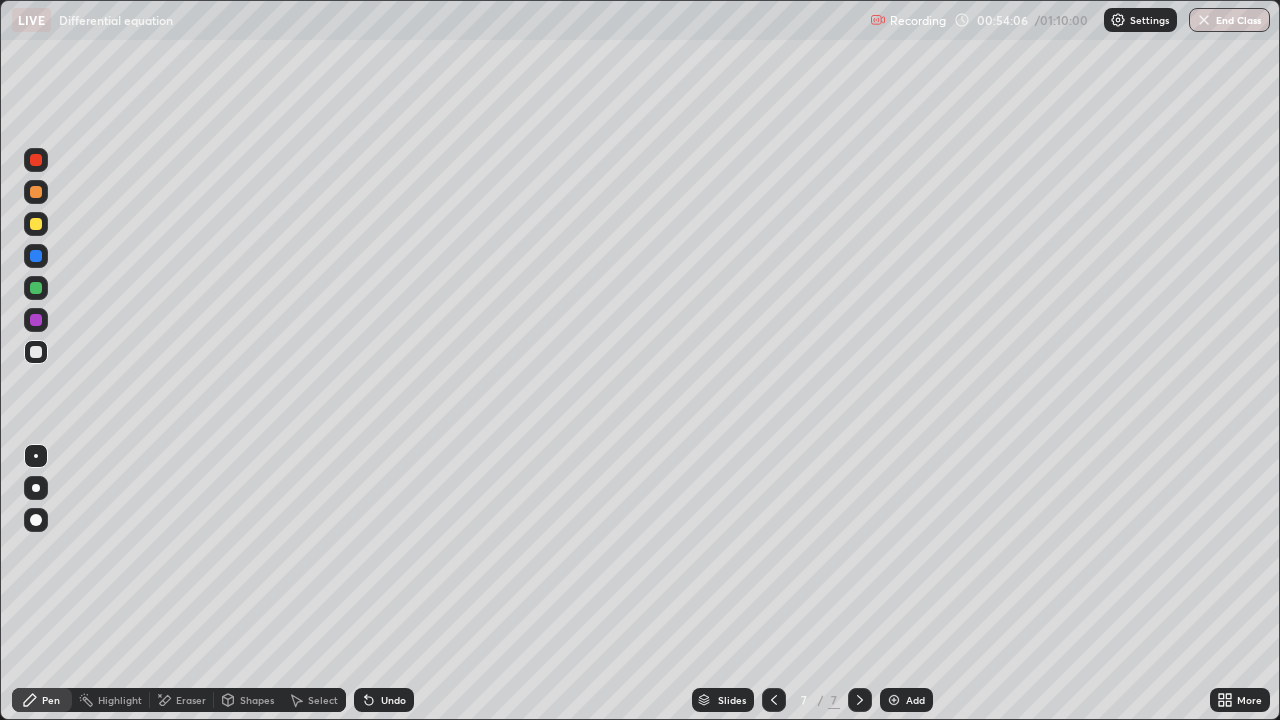 click 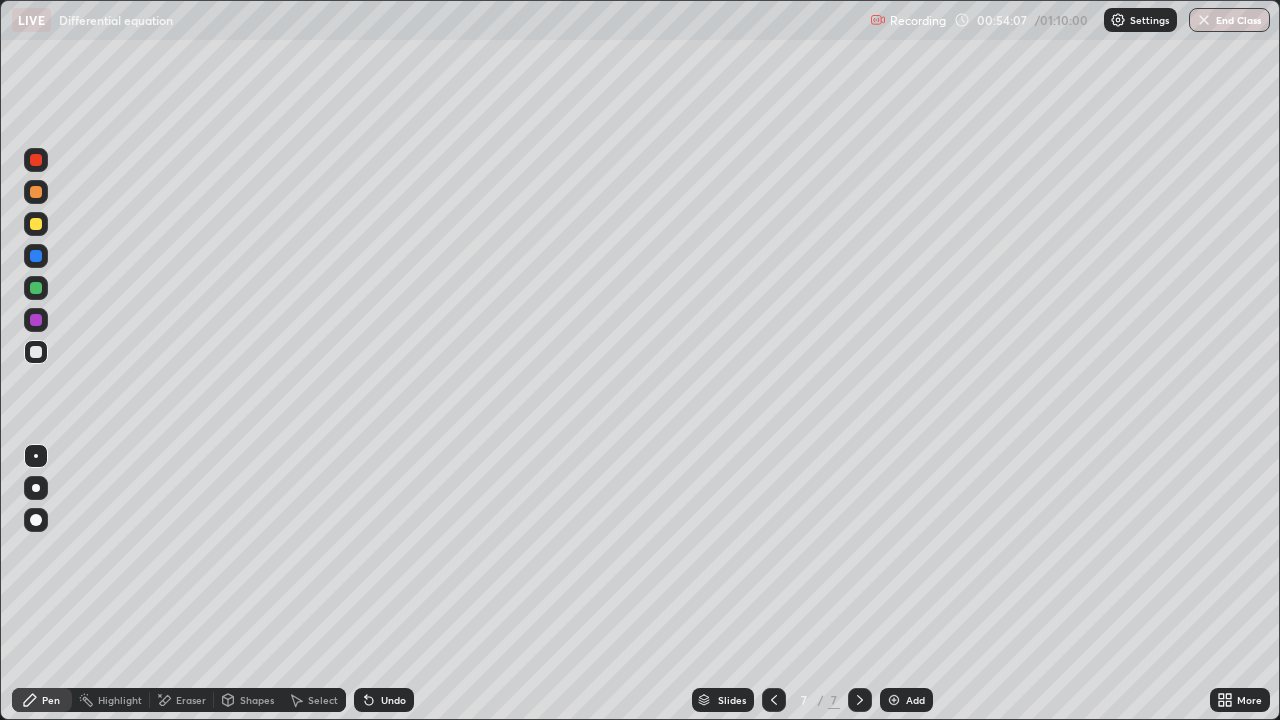click on "Undo" at bounding box center (393, 700) 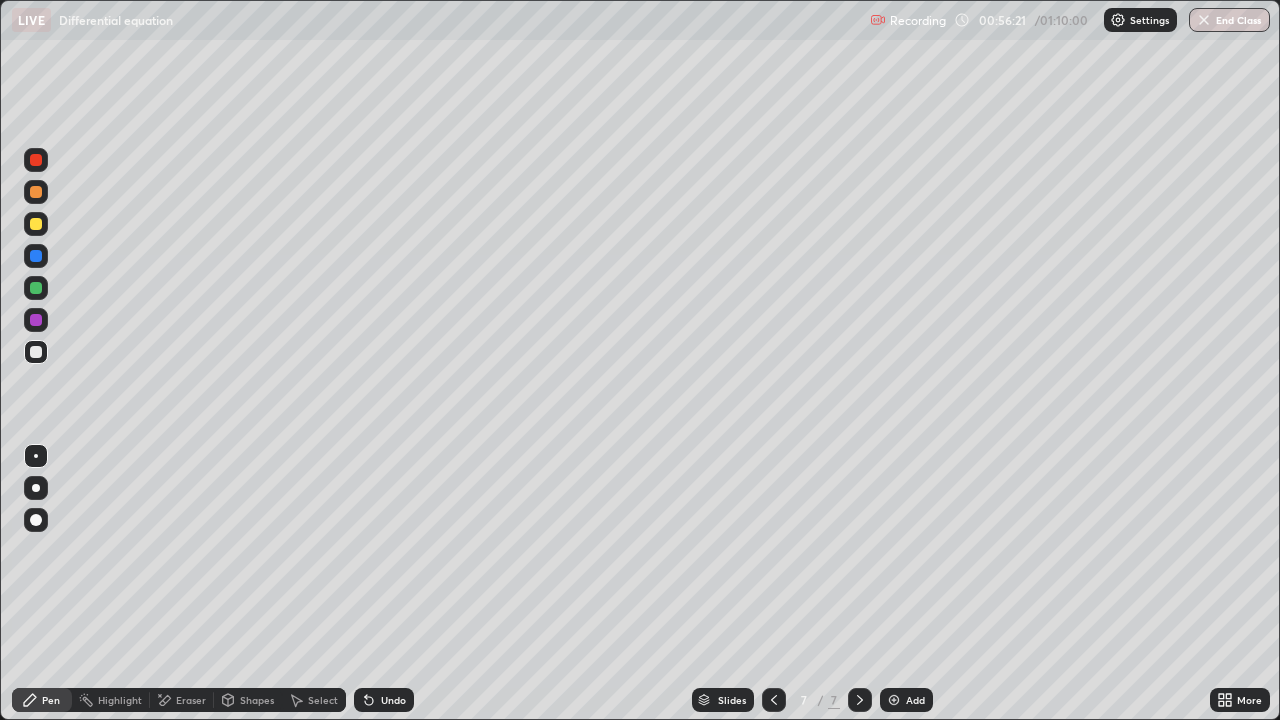 click on "Add" at bounding box center [906, 700] 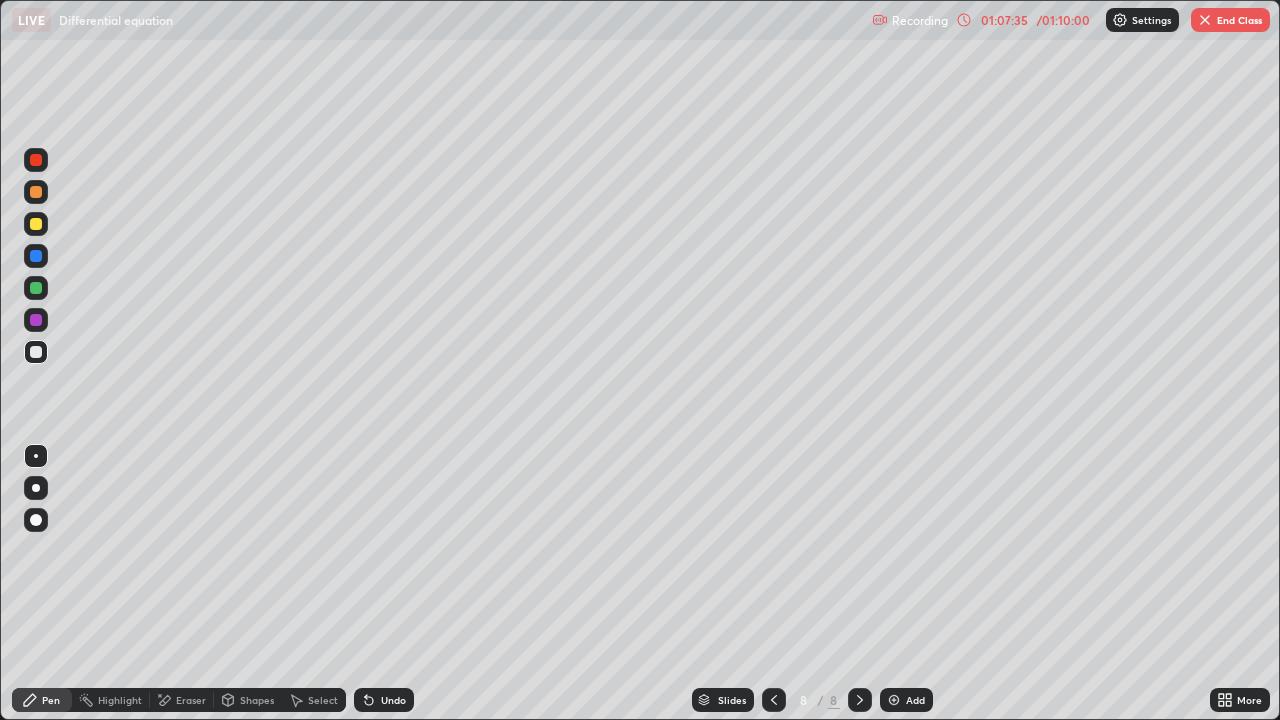 click on "End Class" at bounding box center [1230, 20] 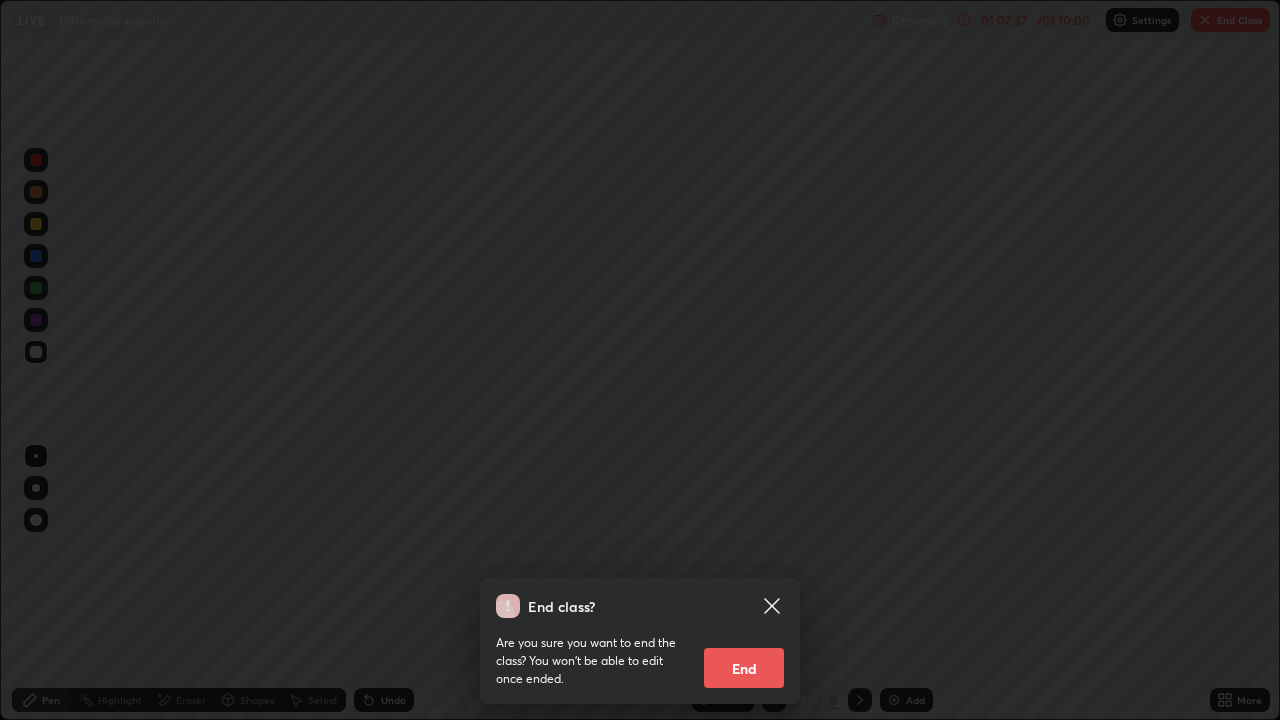 click on "End" at bounding box center (744, 668) 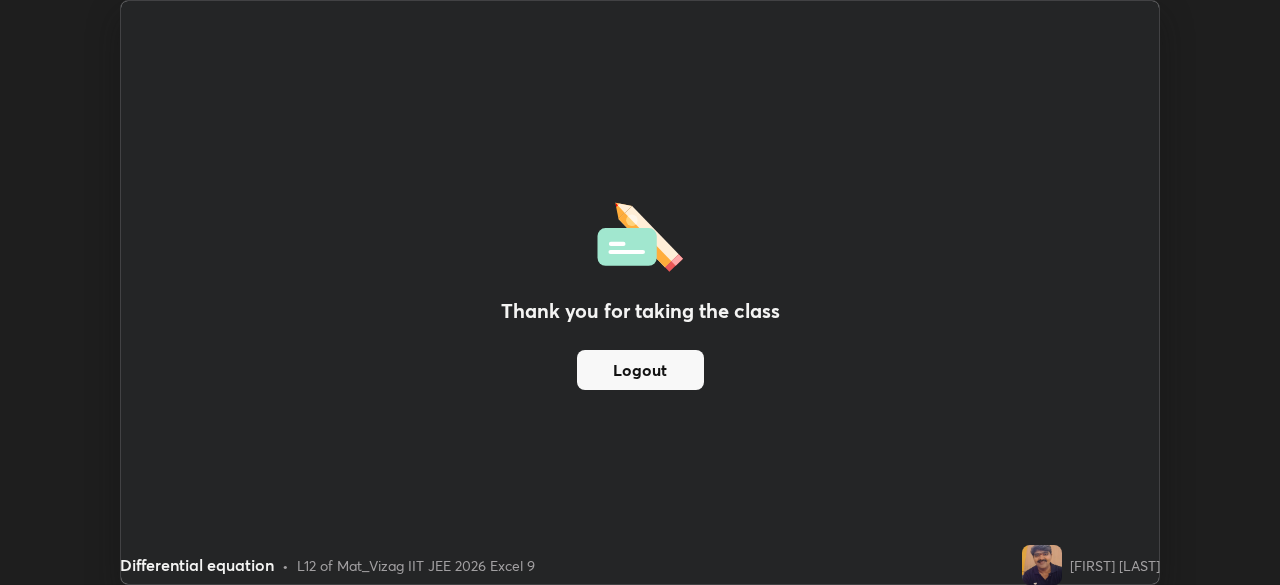 scroll, scrollTop: 585, scrollLeft: 1280, axis: both 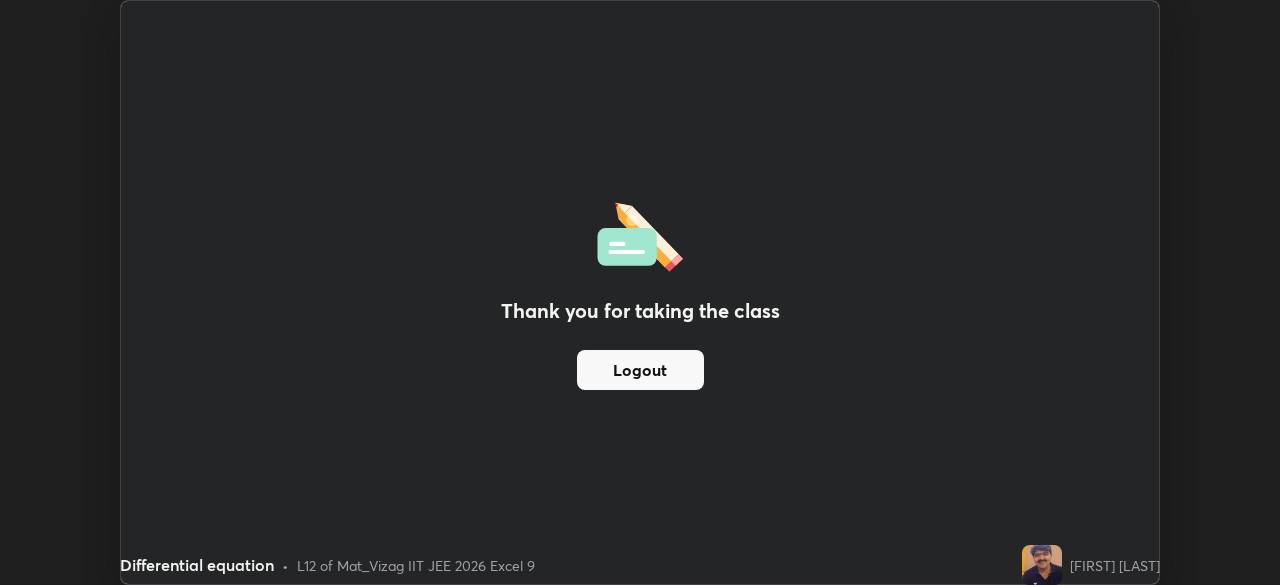 click on "Logout" at bounding box center (640, 370) 